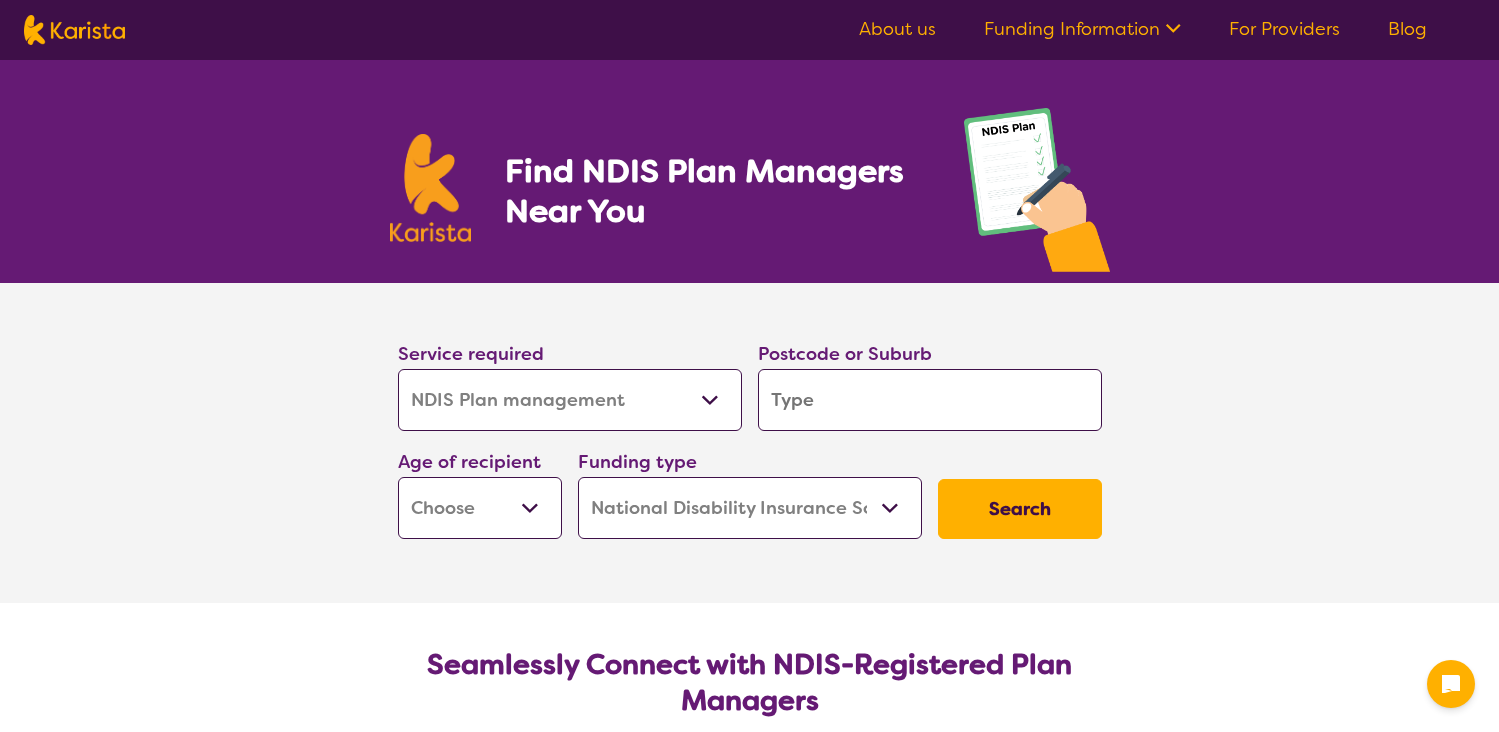 select on "NDIS Plan management" 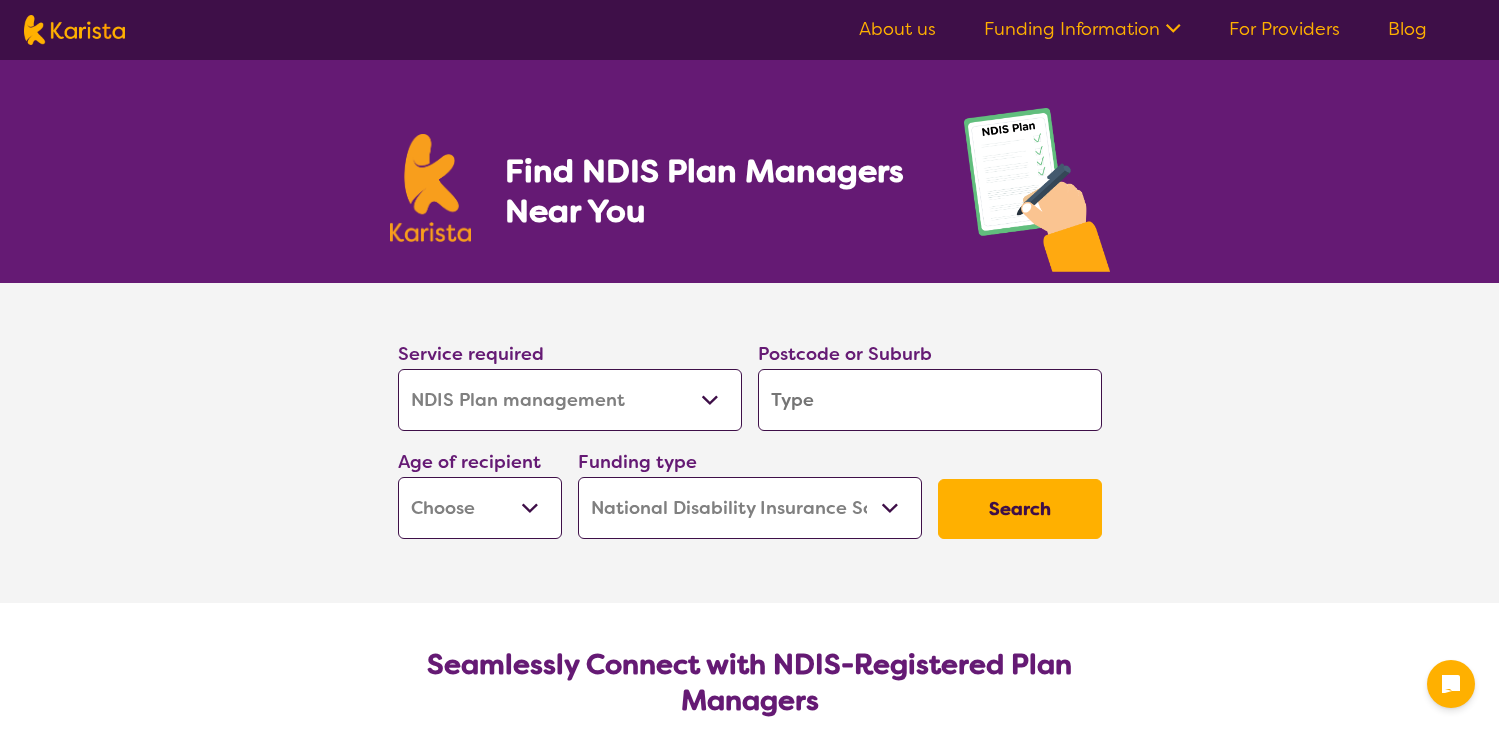 scroll, scrollTop: 0, scrollLeft: 0, axis: both 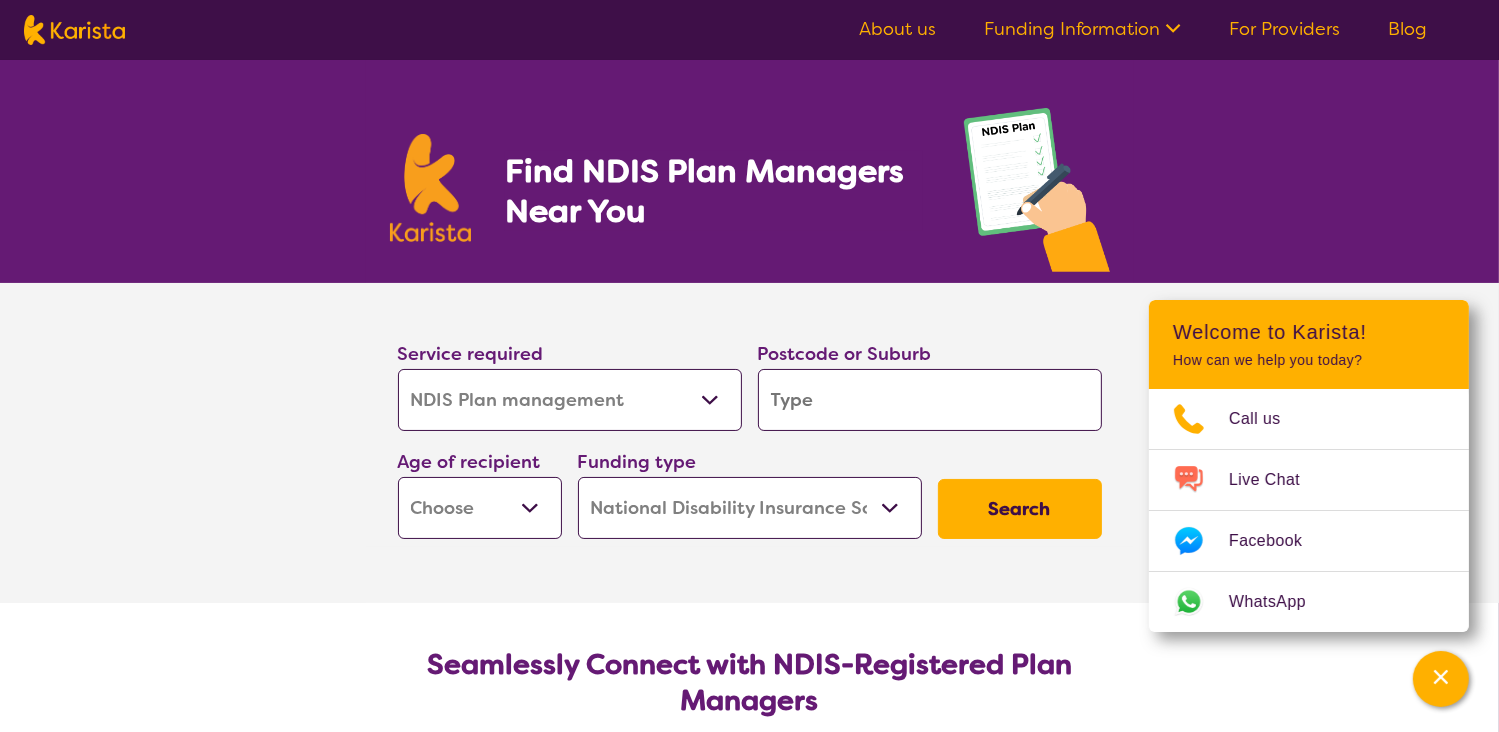 click at bounding box center (930, 400) 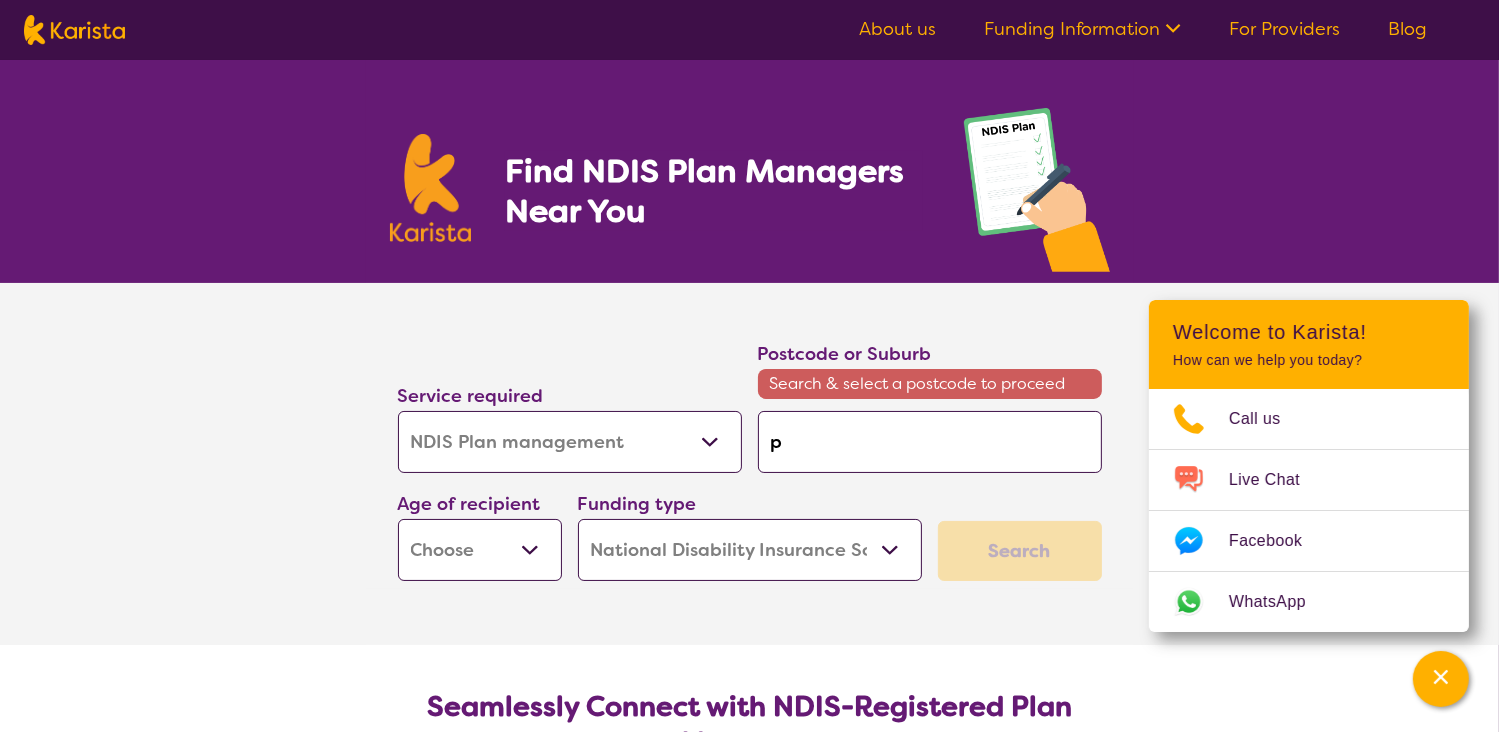 type on "[PHONE_PREFIX]" 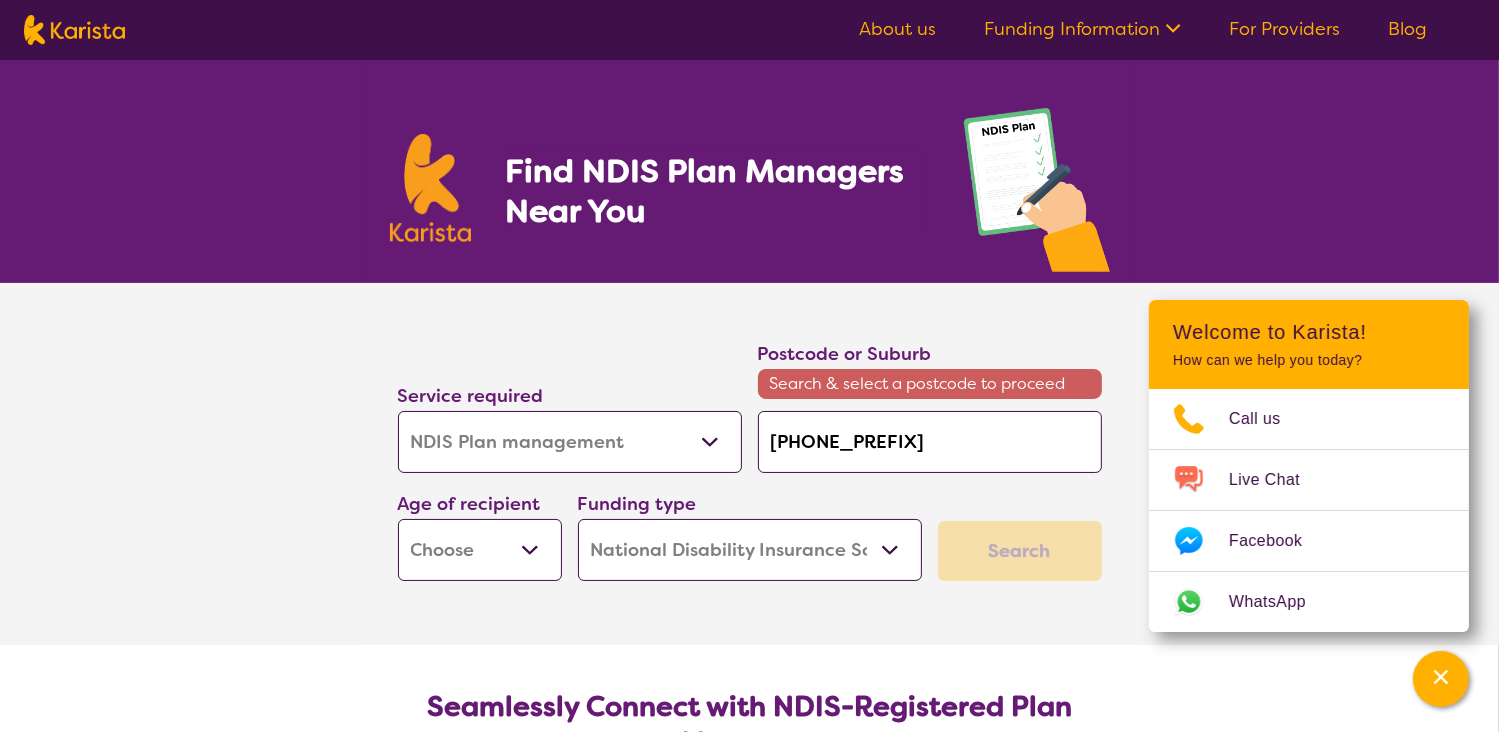 type on "[PHONE_PREFIX]" 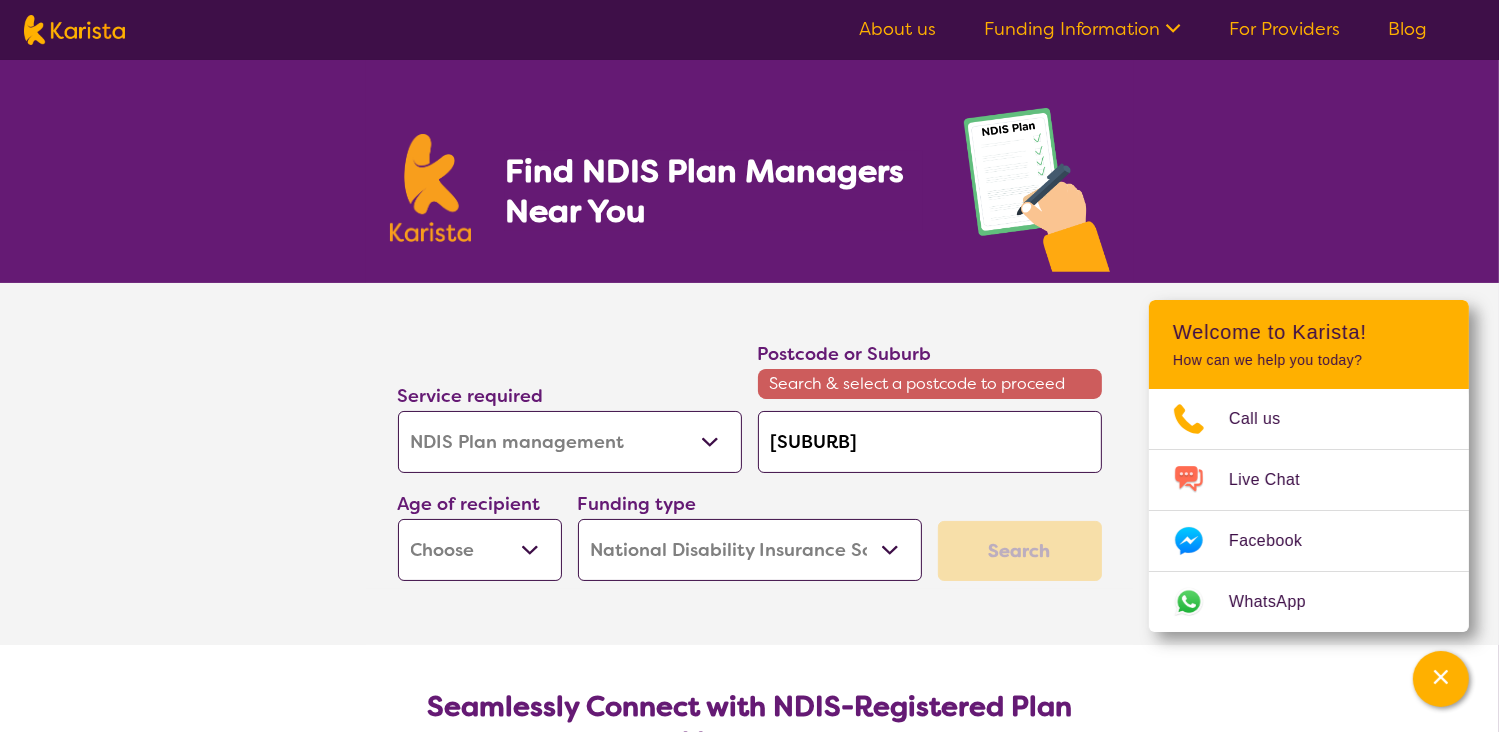 type on "[SUBURB]" 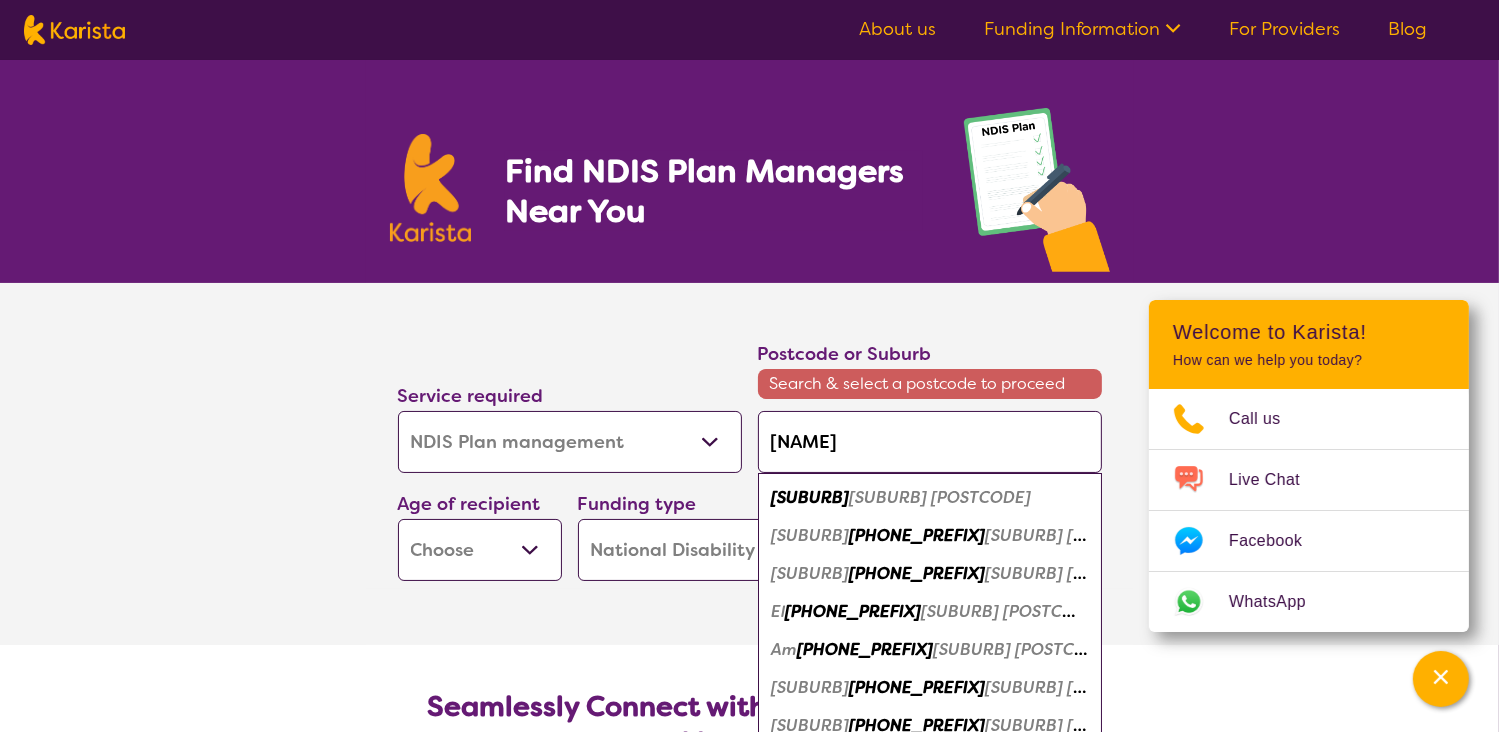 type on "[NAME]" 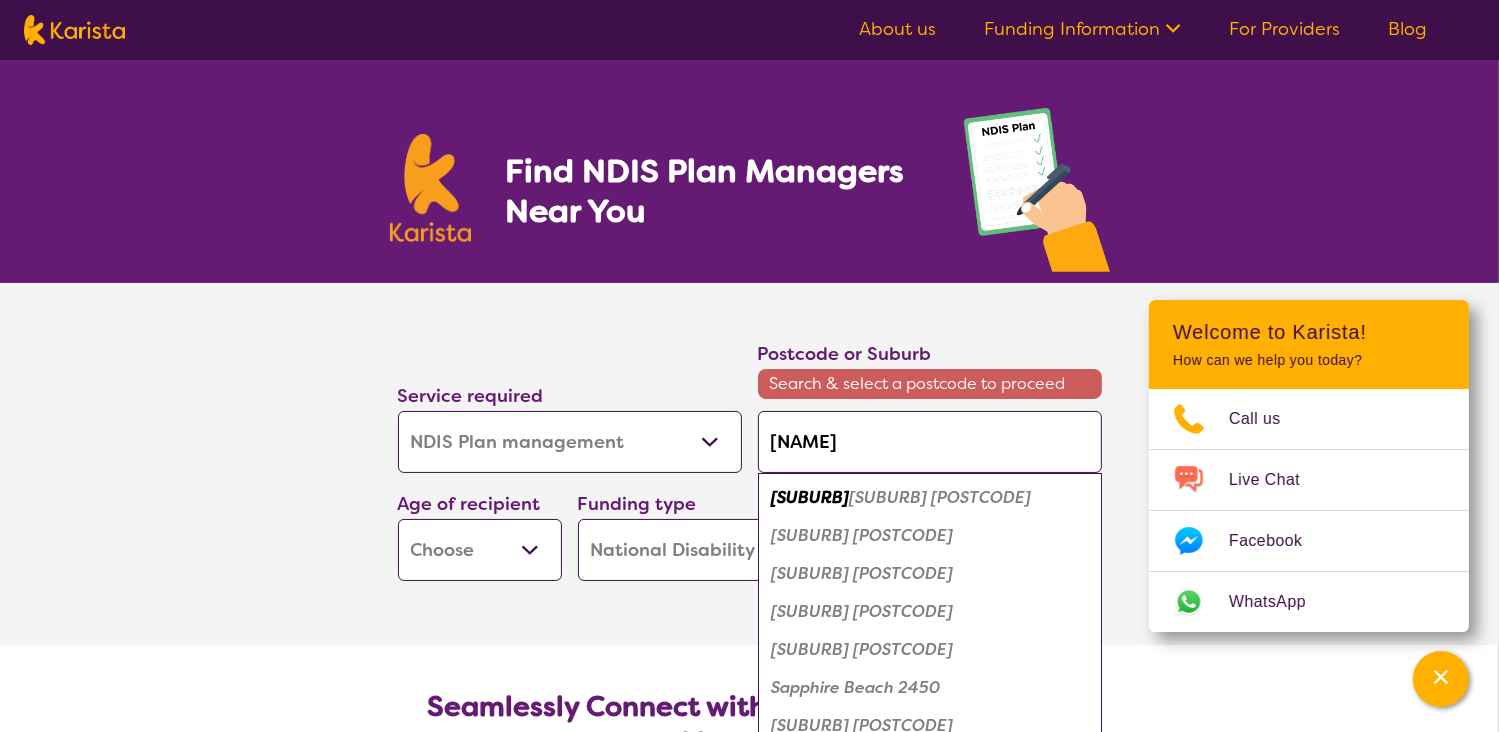 type on "[SUBURB]" 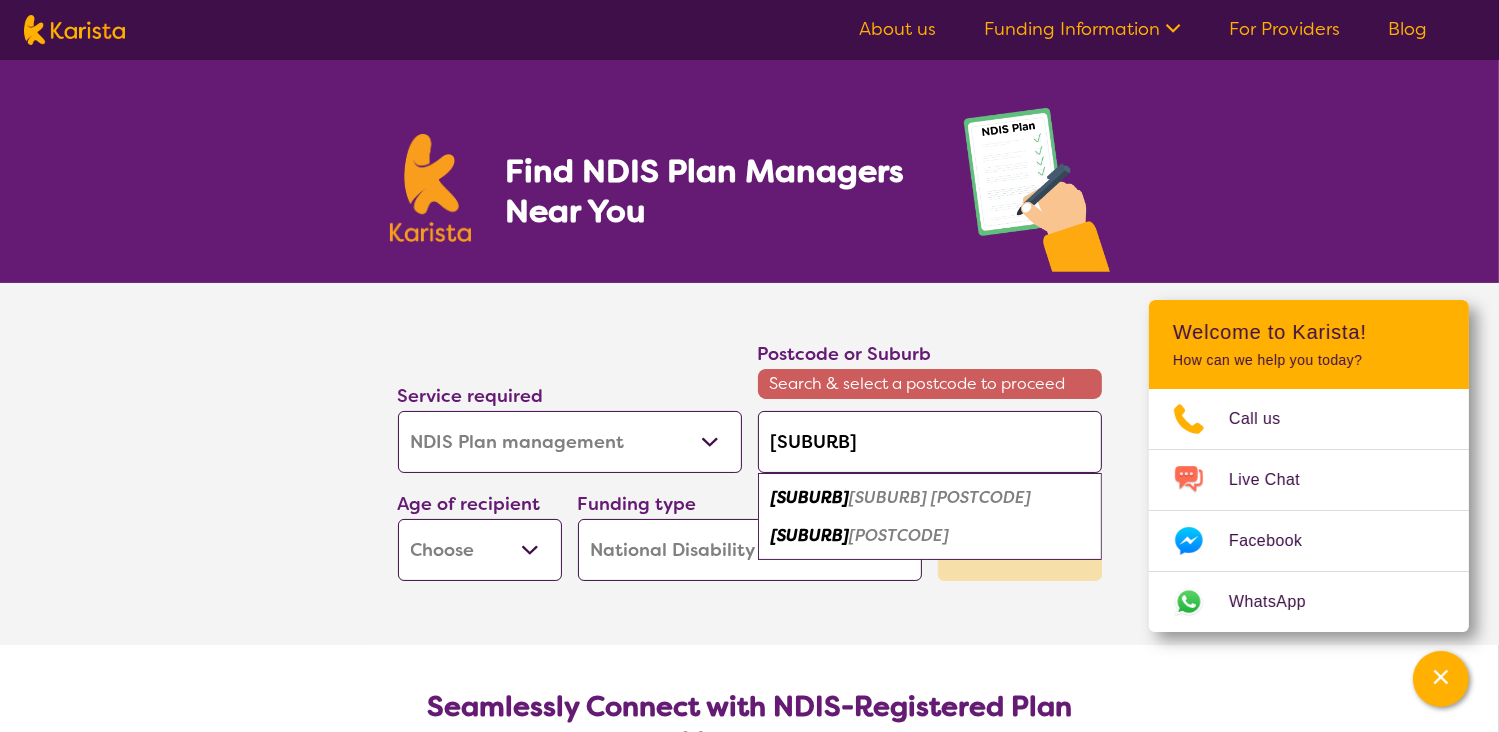 type on "[SUBURB]" 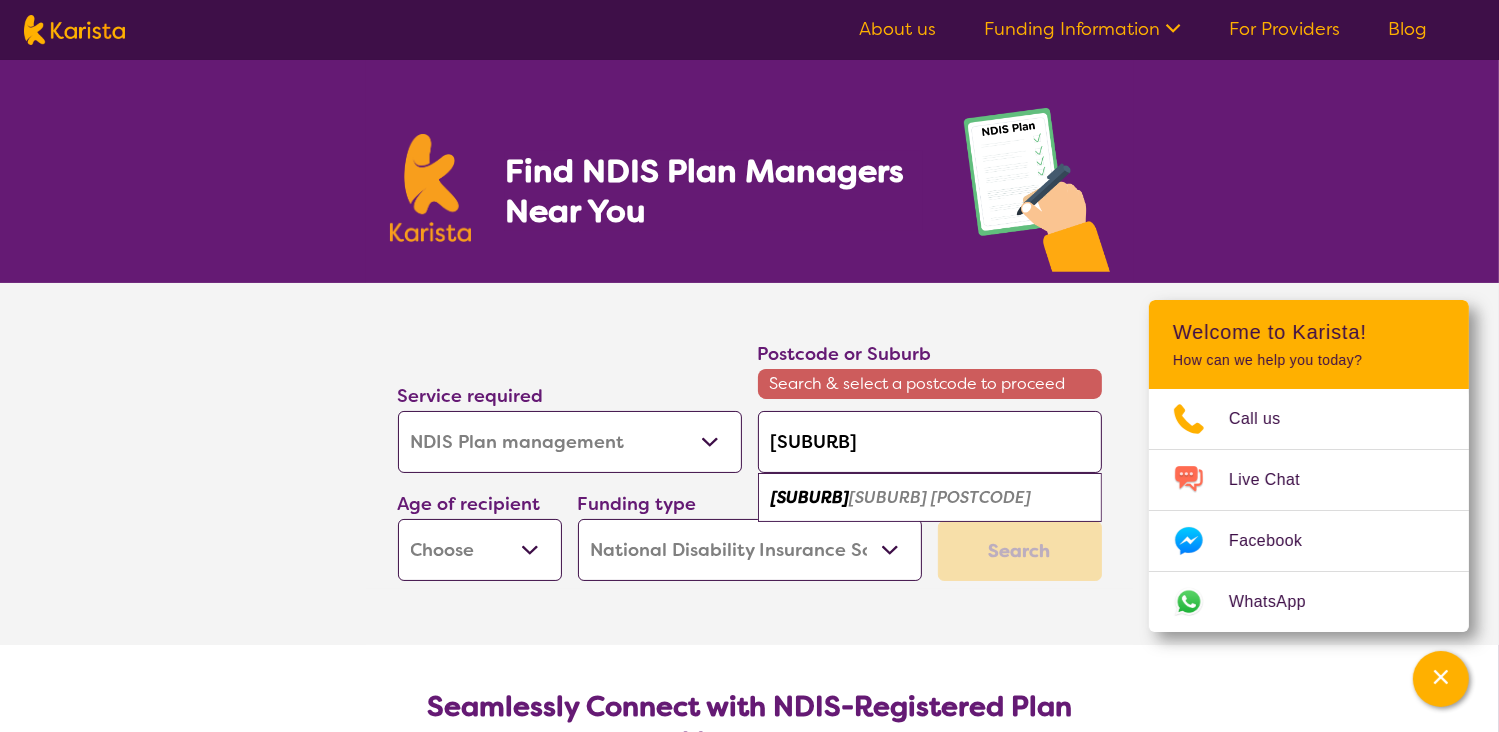 type on "[SUBURB]" 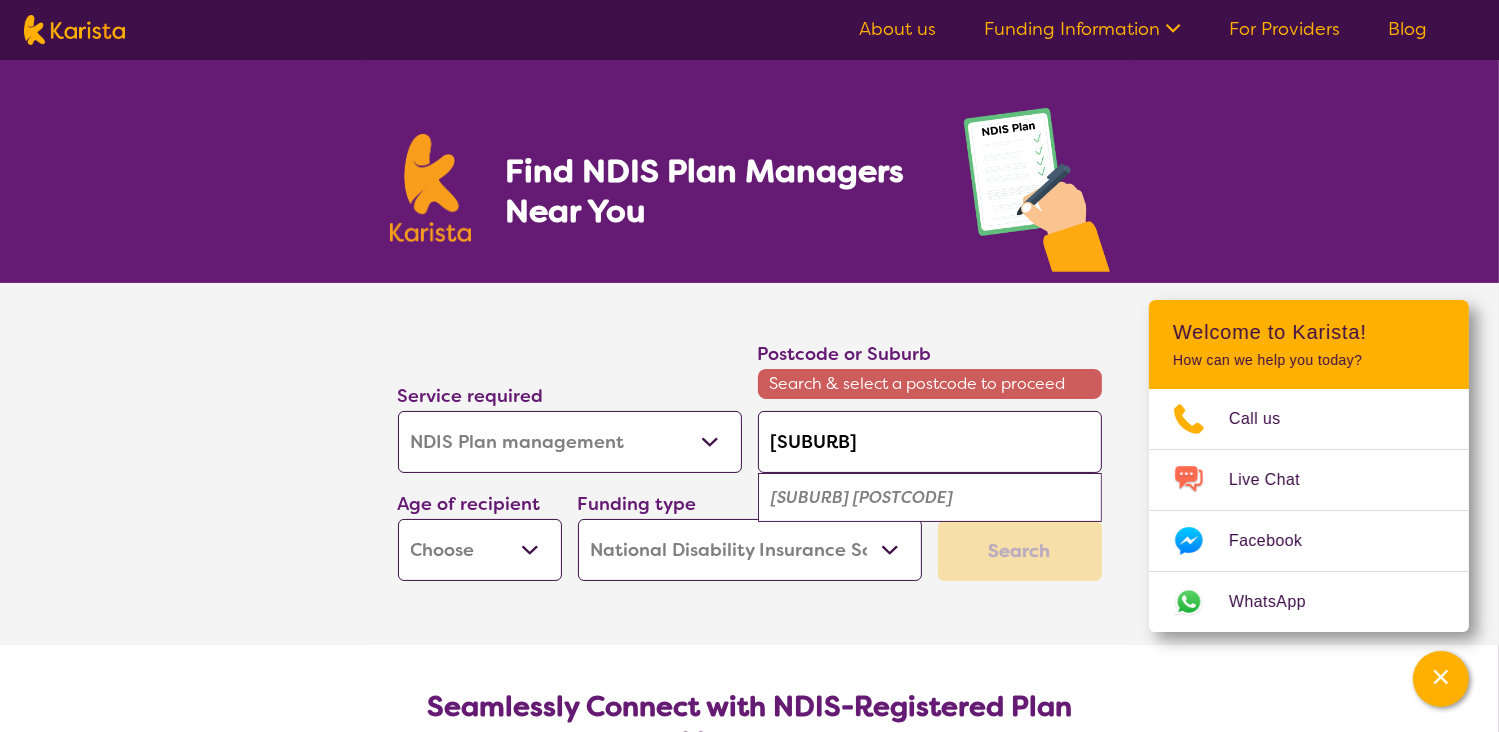 type on "[SUBURB]" 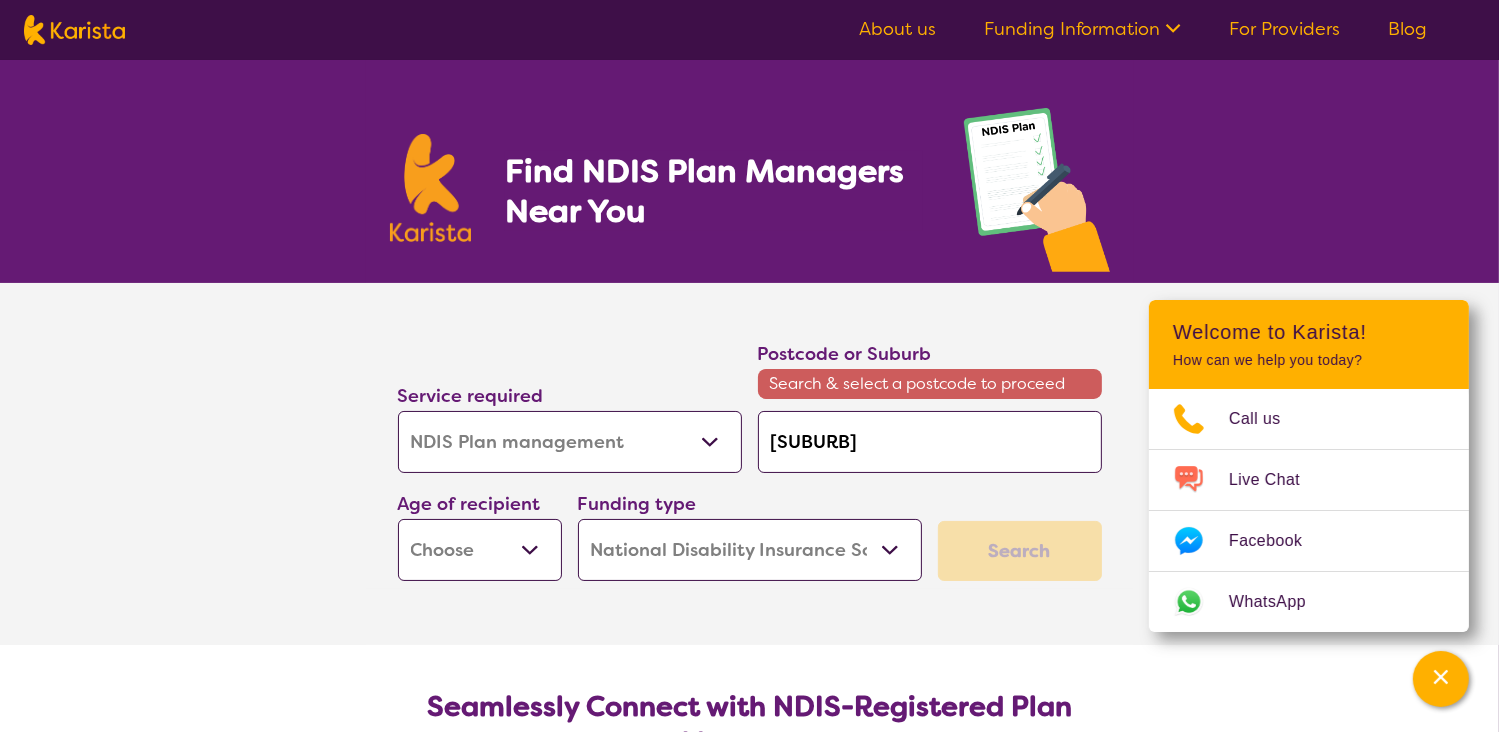type on "[SUBURB]" 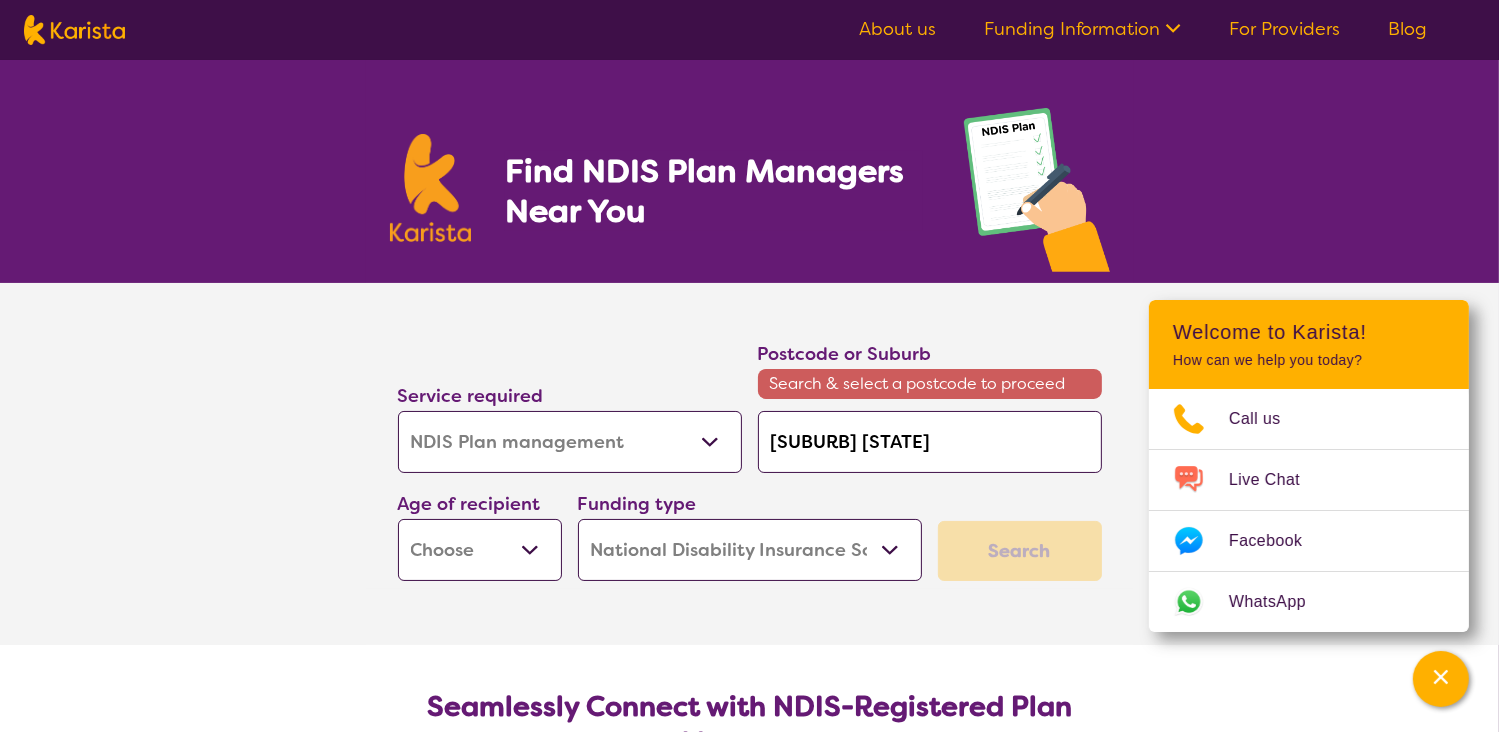 type on "[SUBURB] [STATE]" 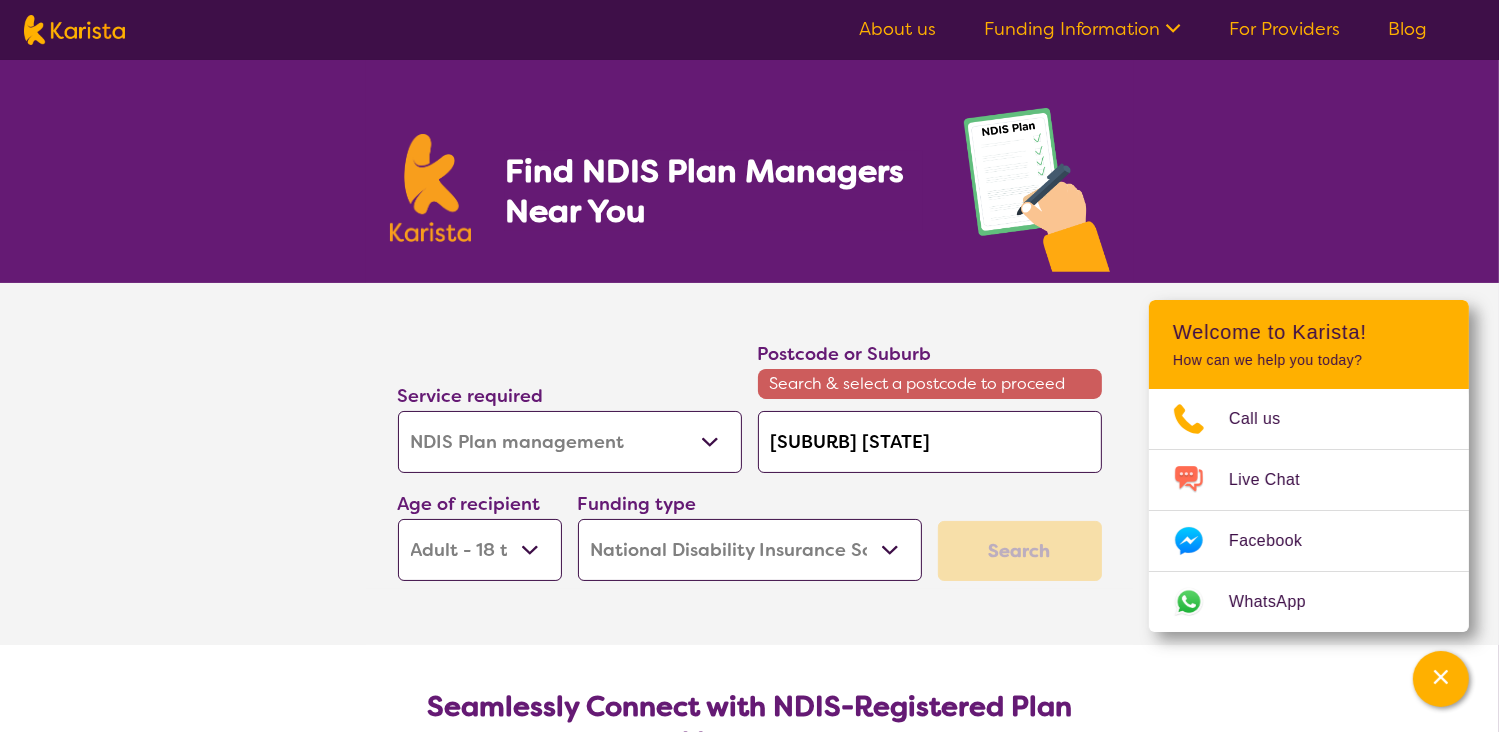 click on "Early Childhood - 0 to 9 Child - 10 to 11 Adolescent - 12 to 17 Adult - 18 to 64 Aged - 65+" at bounding box center (480, 550) 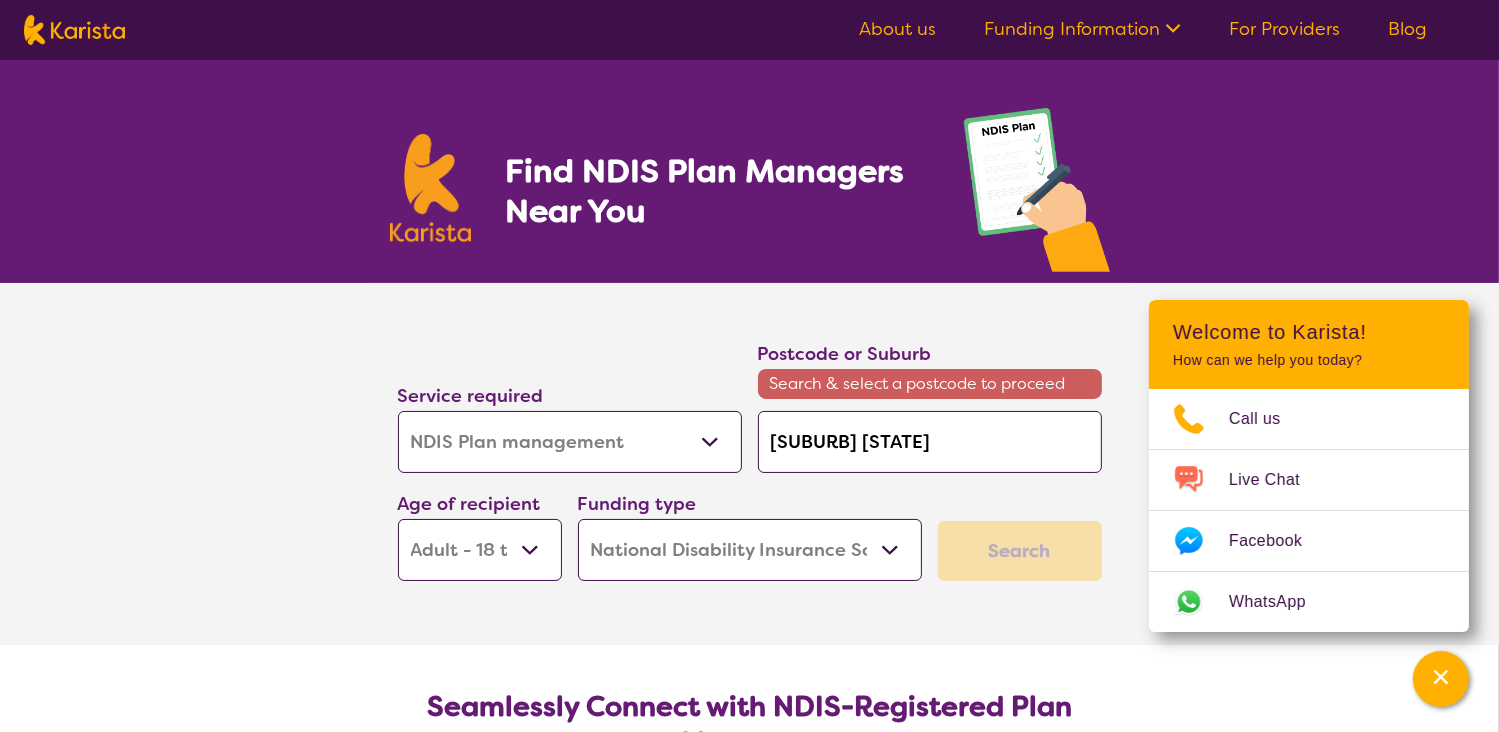 click on "Home Care Package (HCP) National Disability Insurance Scheme (NDIS) I don't know" at bounding box center (750, 550) 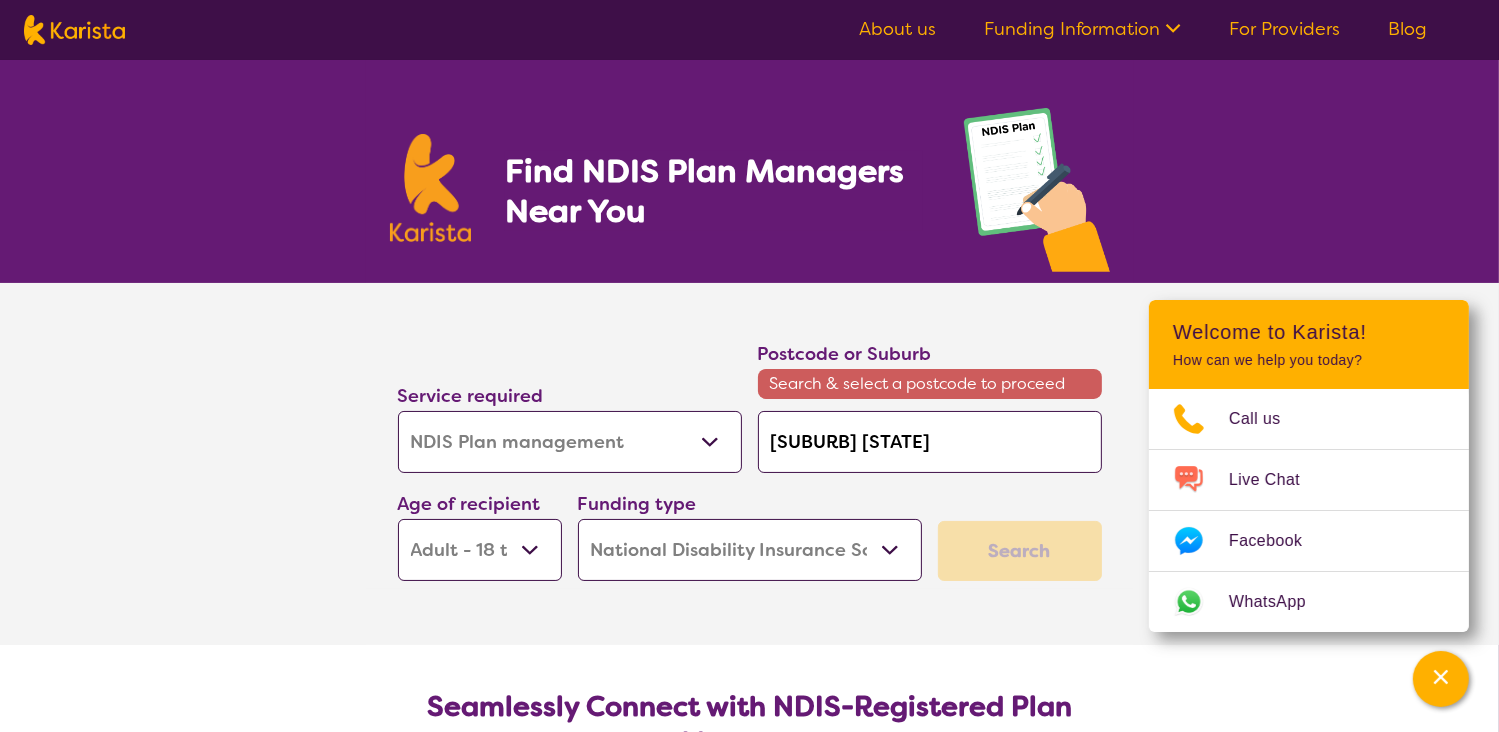 click on "Home Care Package (HCP) National Disability Insurance Scheme (NDIS) I don't know" at bounding box center [750, 550] 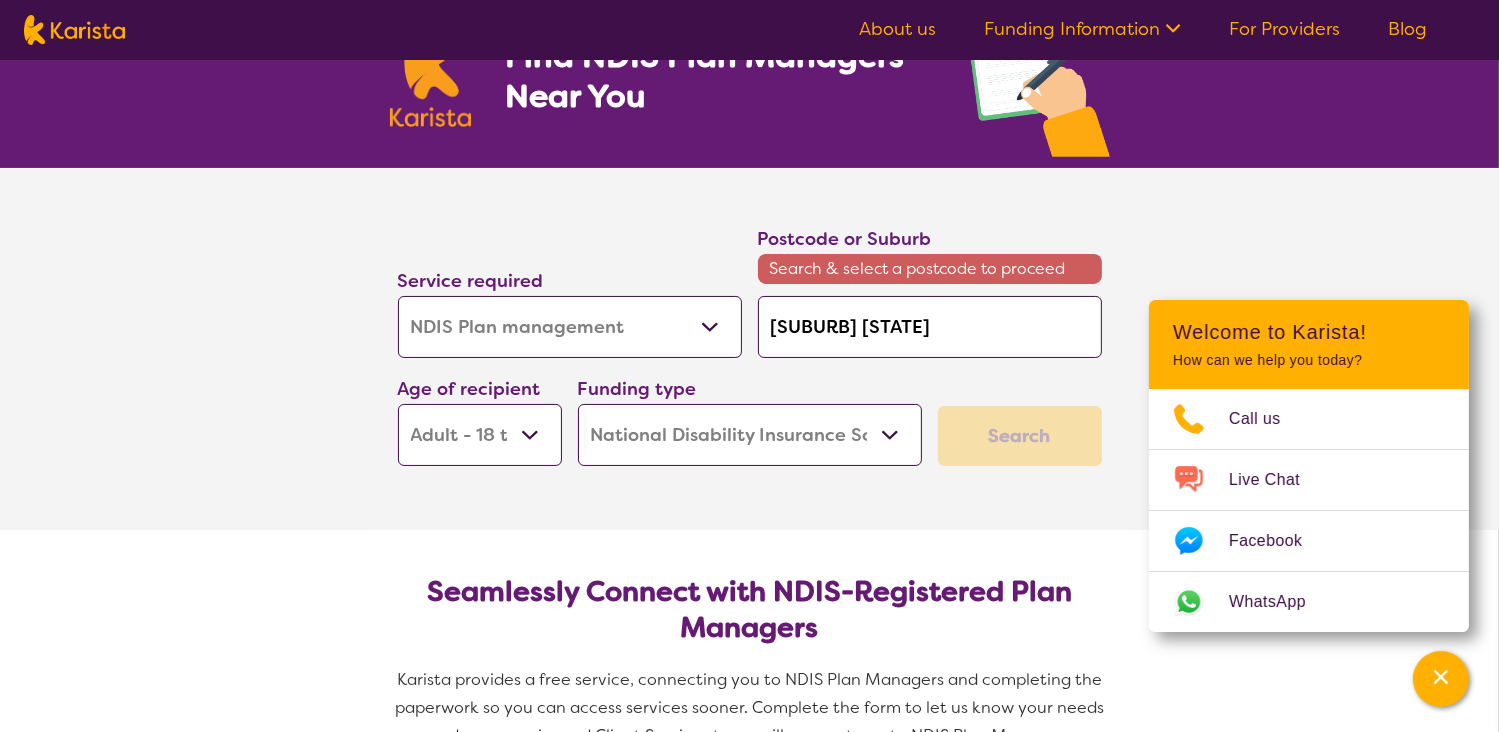 scroll, scrollTop: 200, scrollLeft: 0, axis: vertical 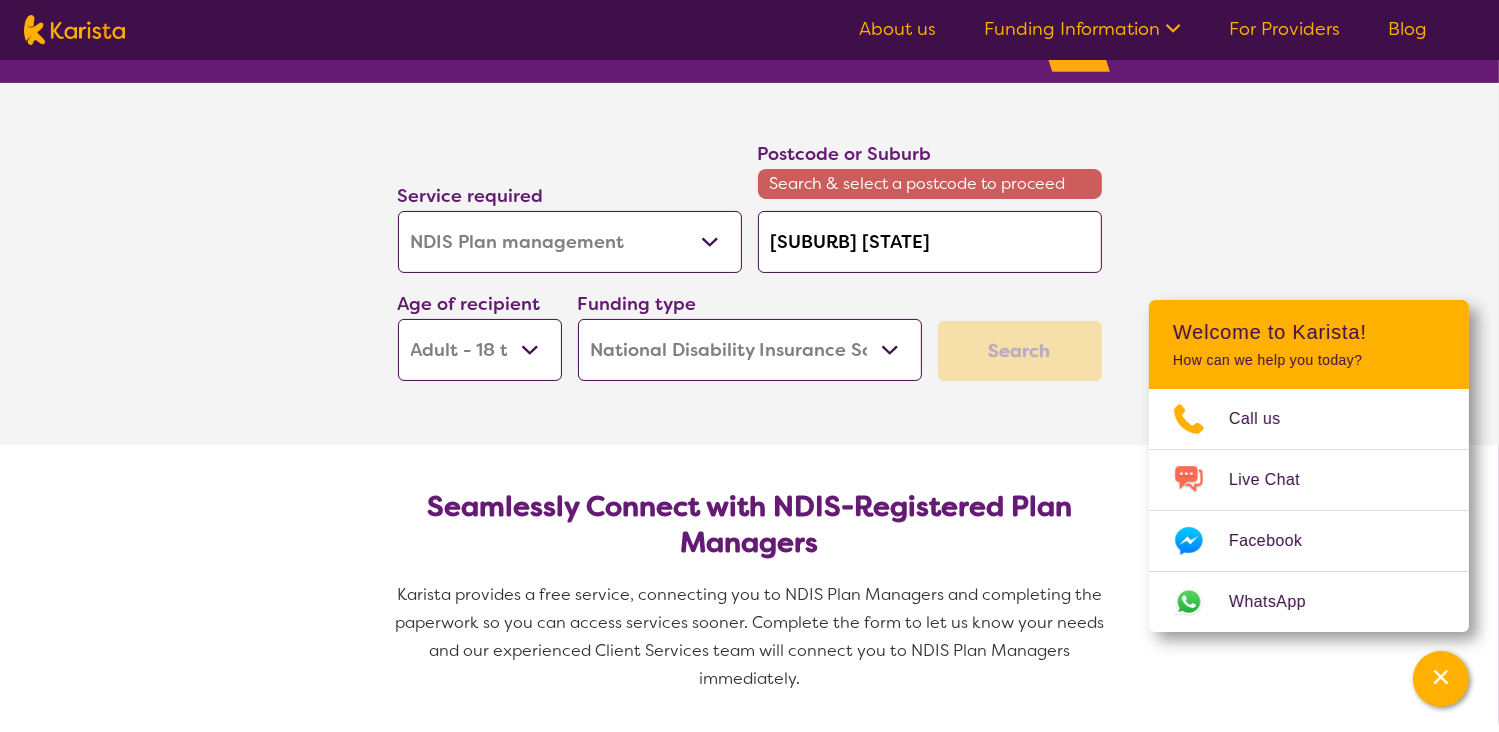 click on "Allied Health Assistant Assessment (ADHD or Autism) Behaviour support Counselling Dietitian Domestic and home help Employment Support Exercise physiology Home Care Package Provider Key Worker NDIS Plan management NDIS Support Coordination Nursing services Occupational therapy Personal care Physiotherapy Podiatry Psychology Psychosocial Recovery Coach Respite Speech therapy Support worker Supported accommodation" at bounding box center (570, 242) 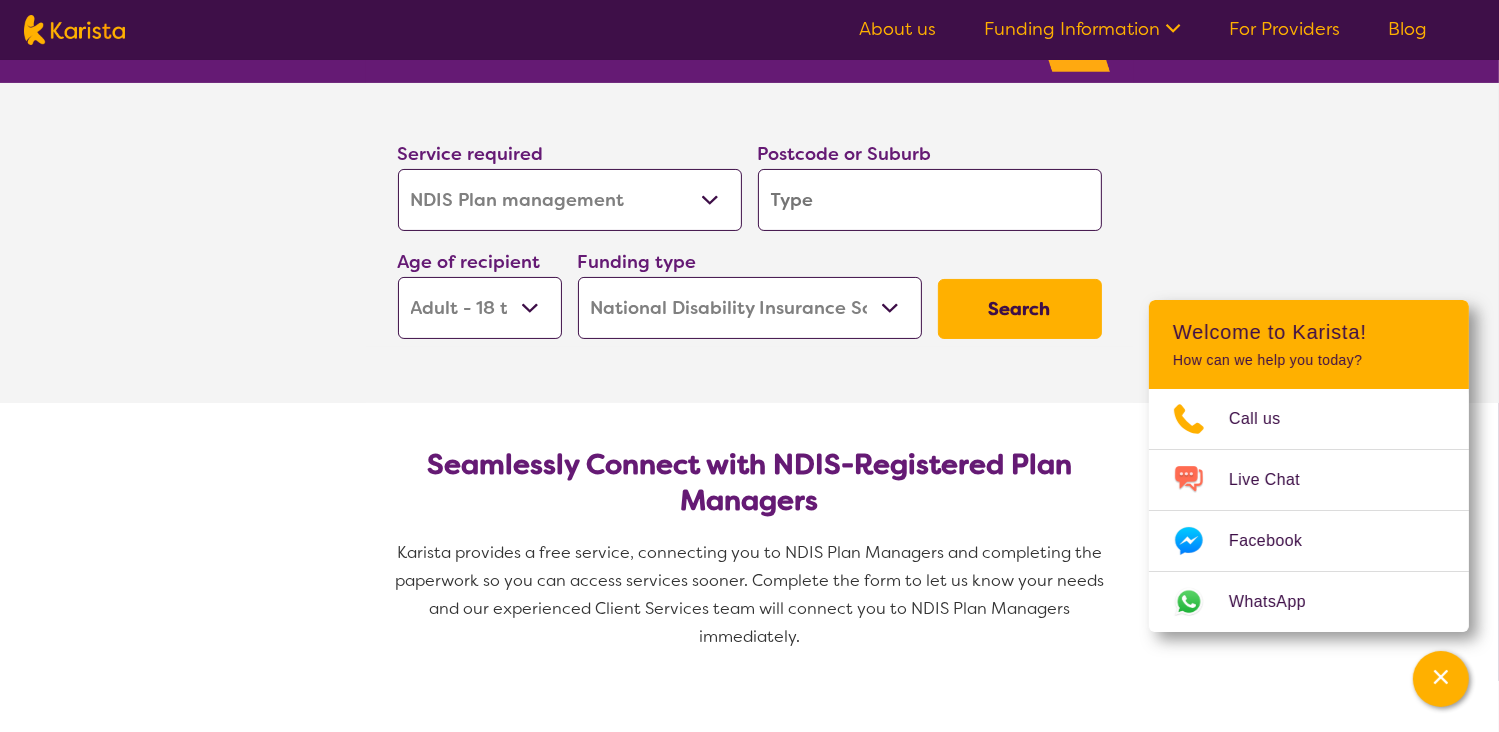 type on "3" 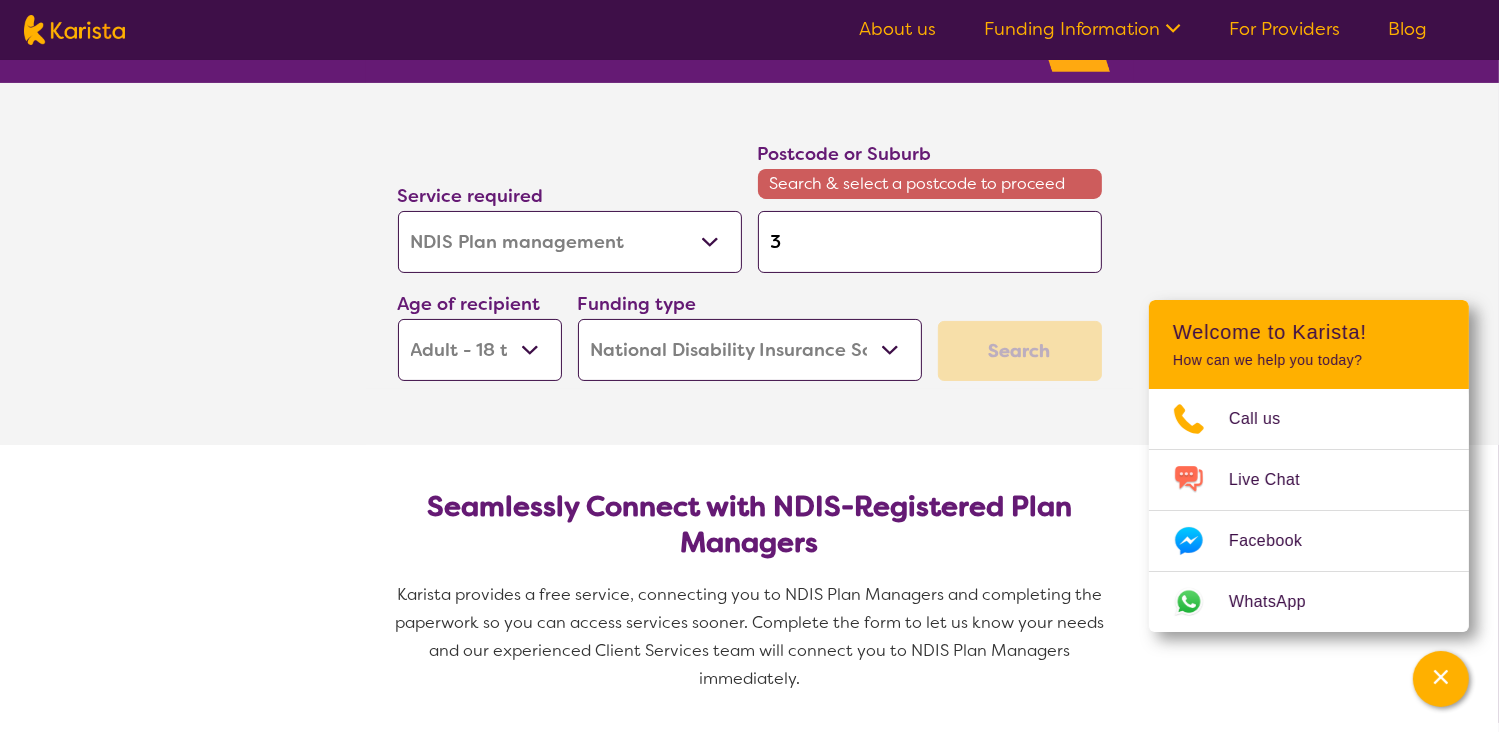 type on "39" 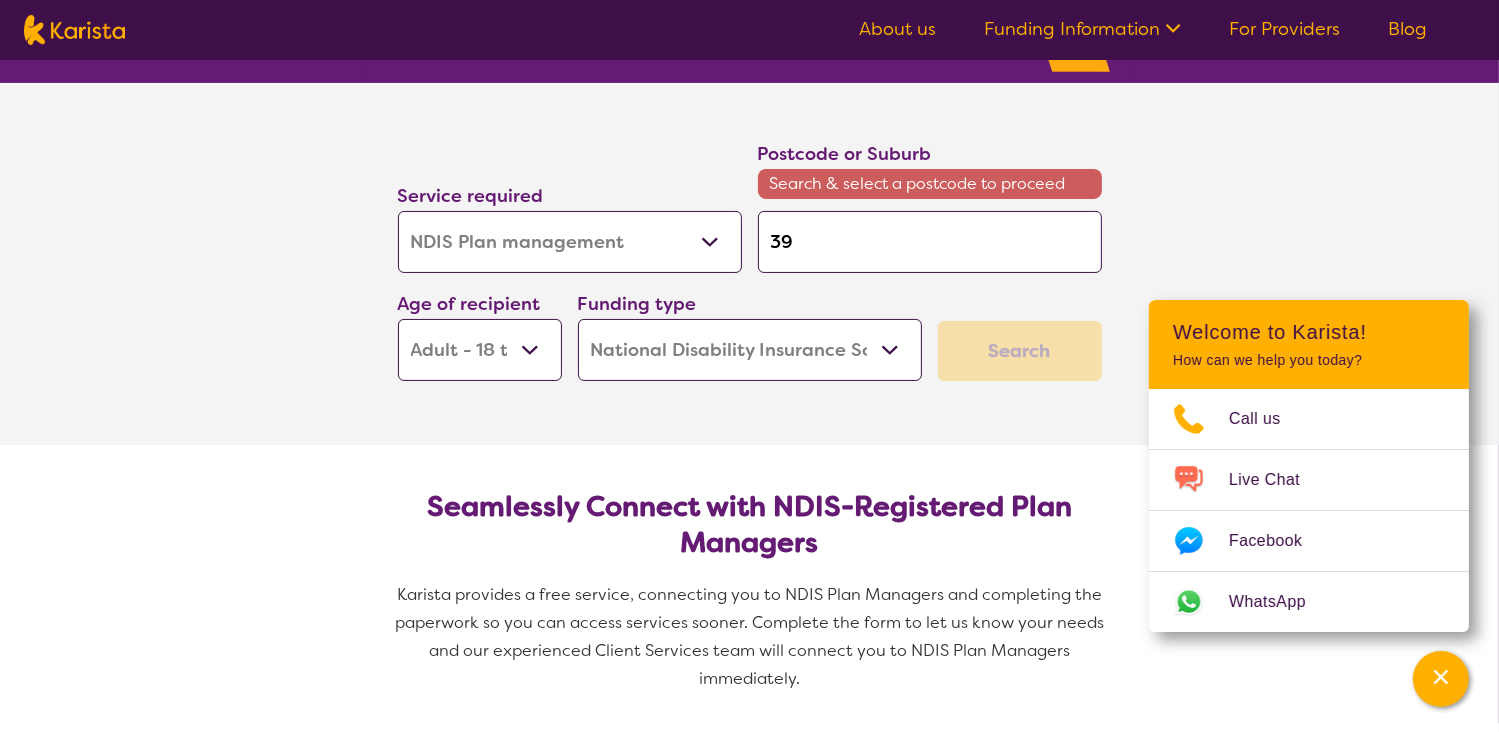 type on "392" 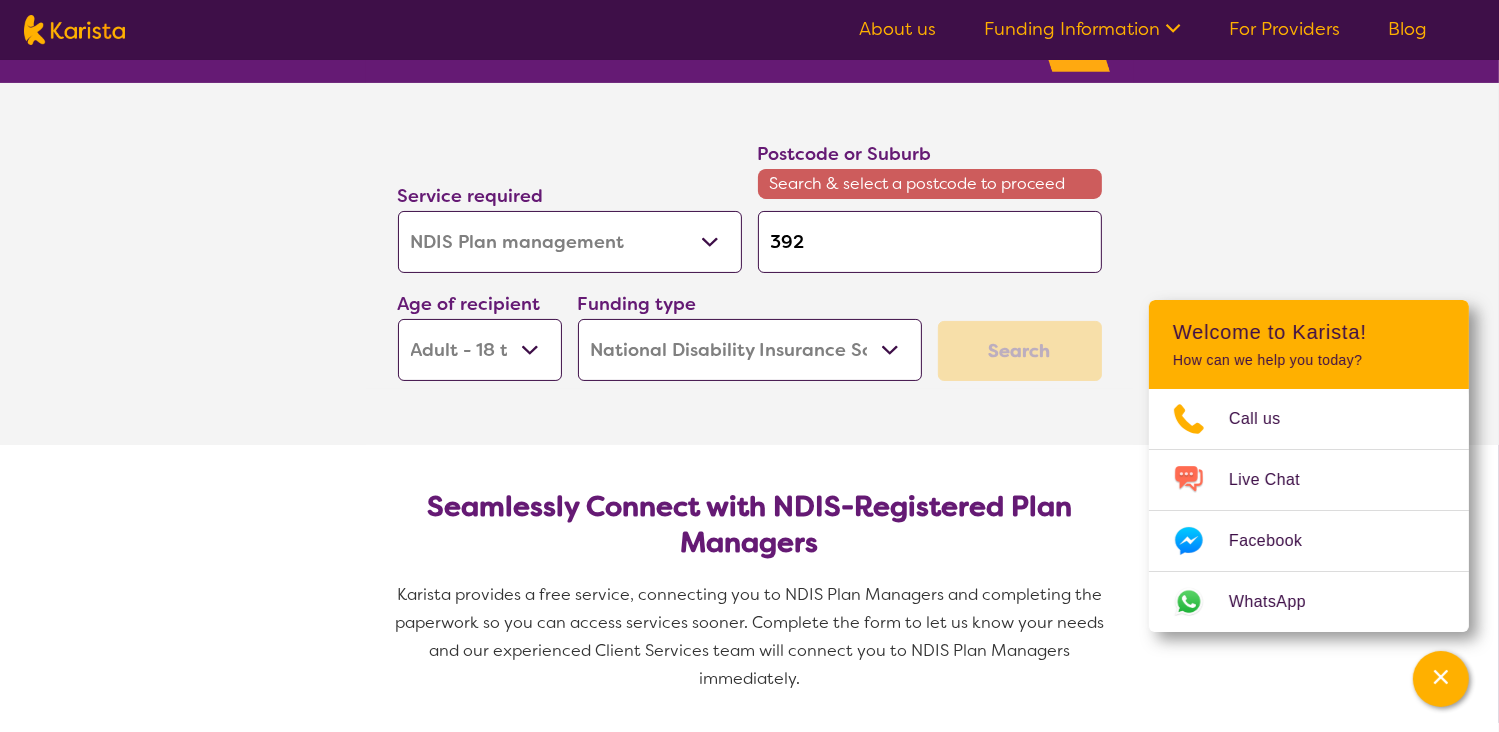 type on "[POSTCODE]" 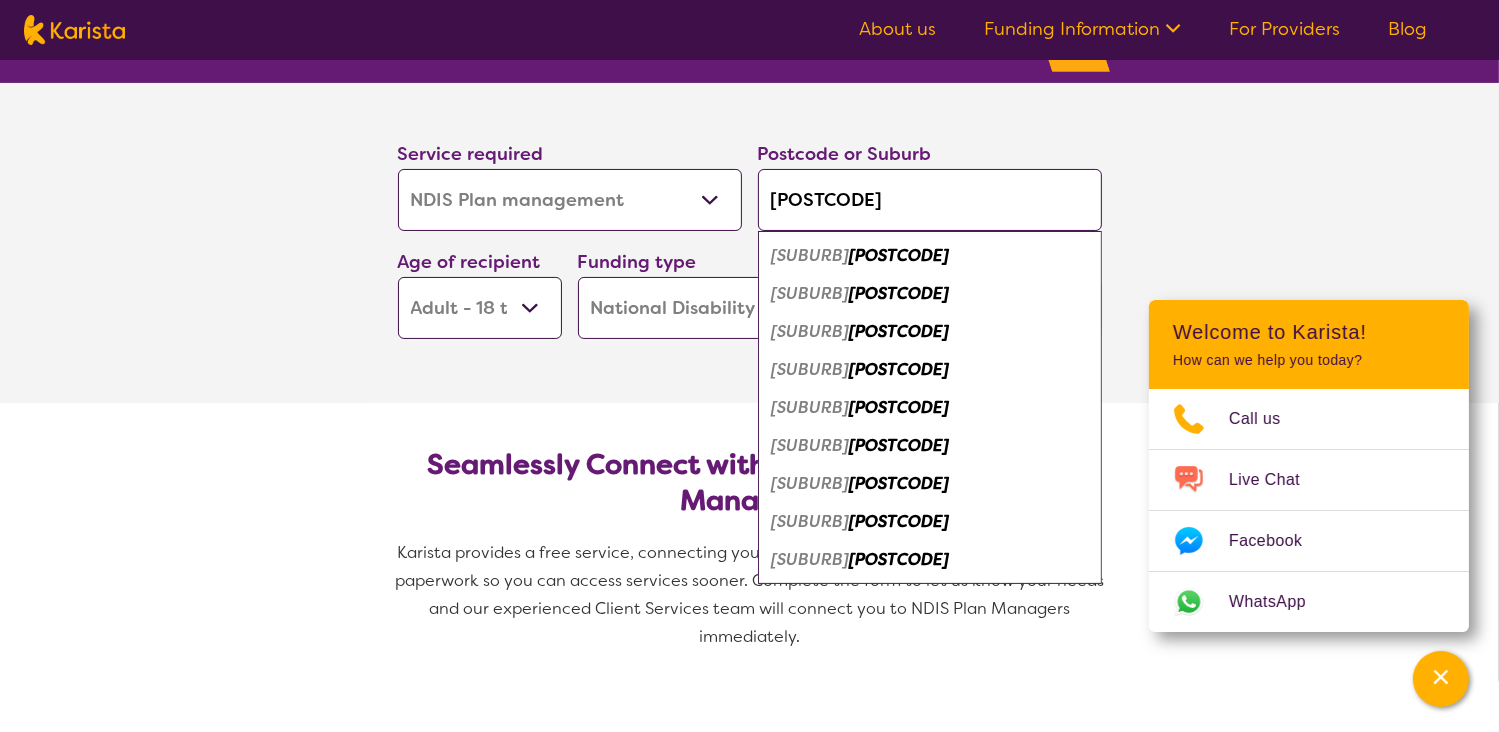 type on "[POSTCODE]" 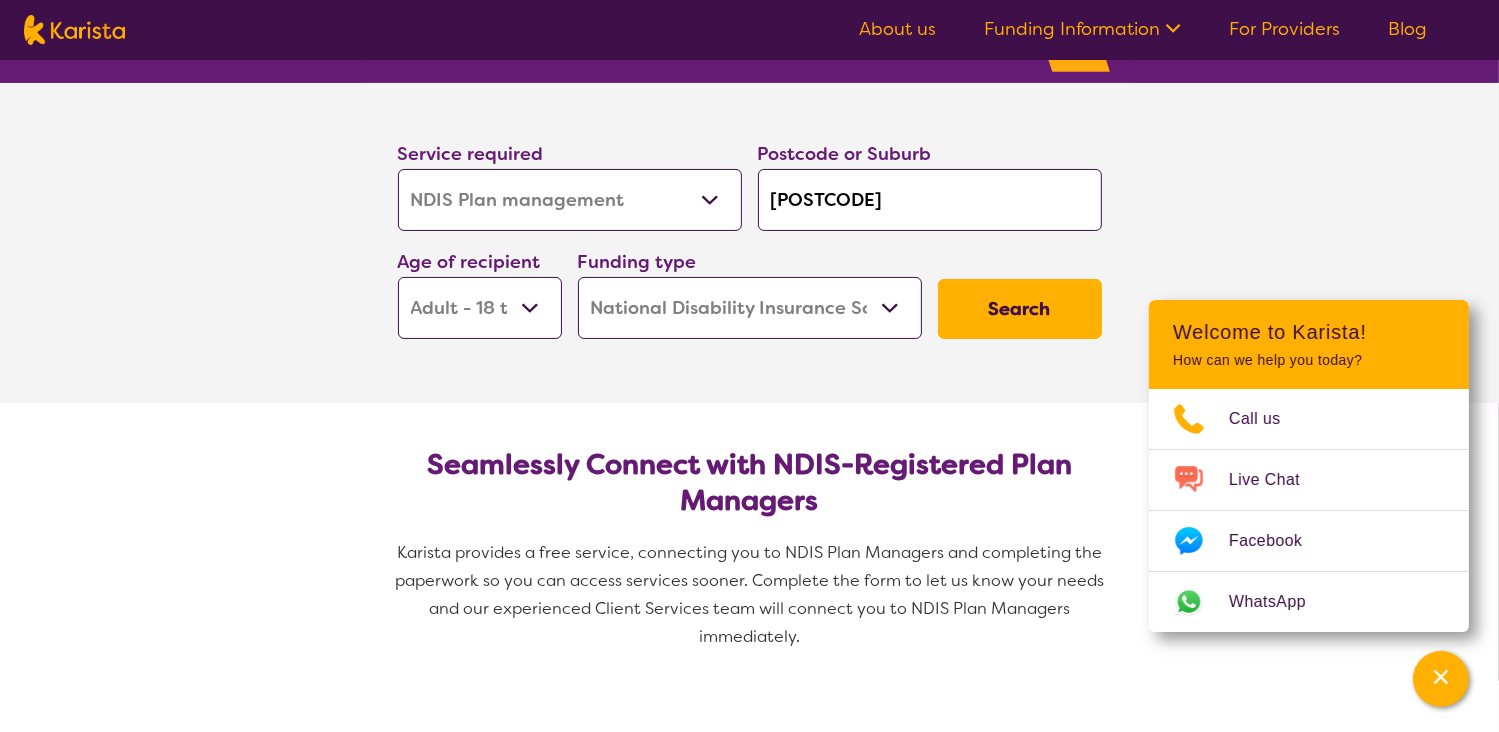 click on "Search" at bounding box center [1020, 309] 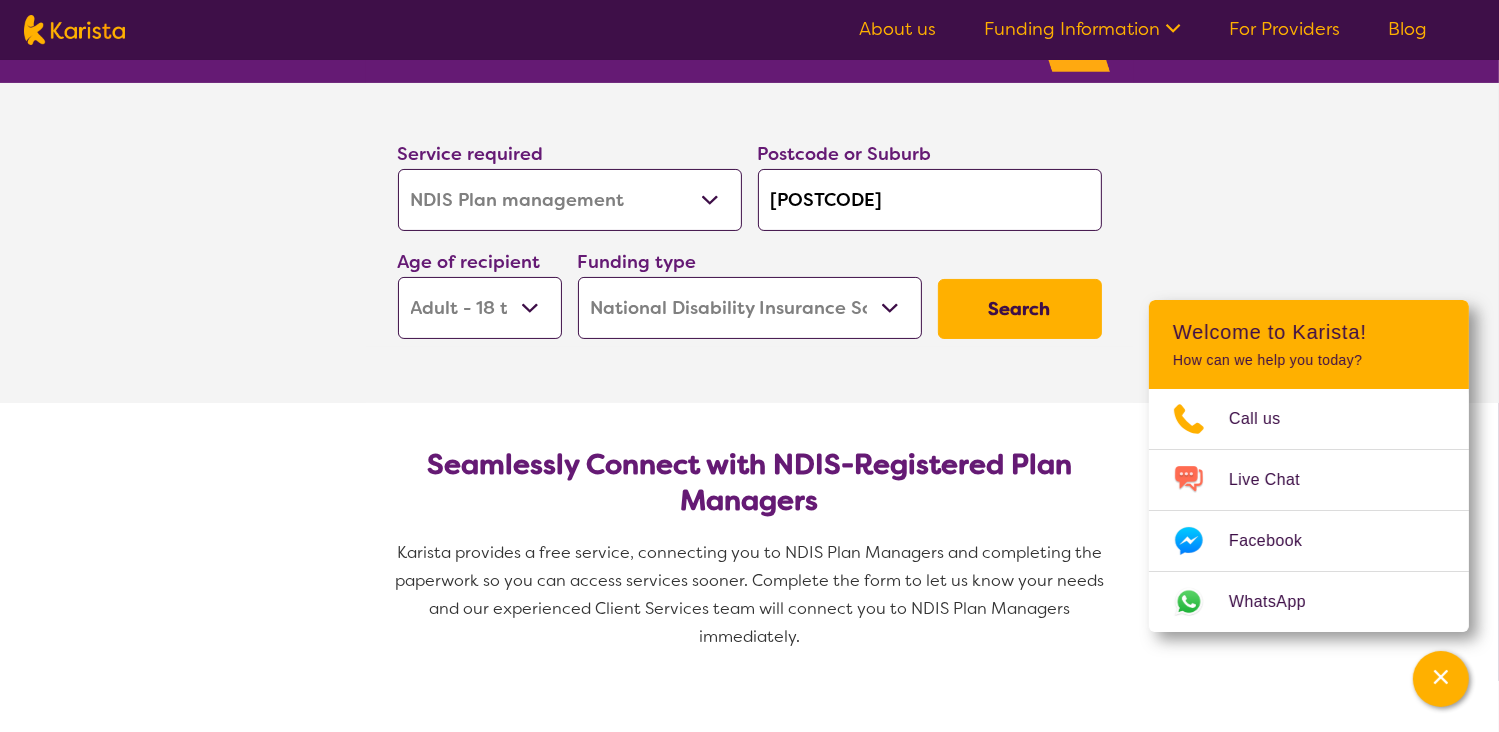 scroll, scrollTop: 0, scrollLeft: 0, axis: both 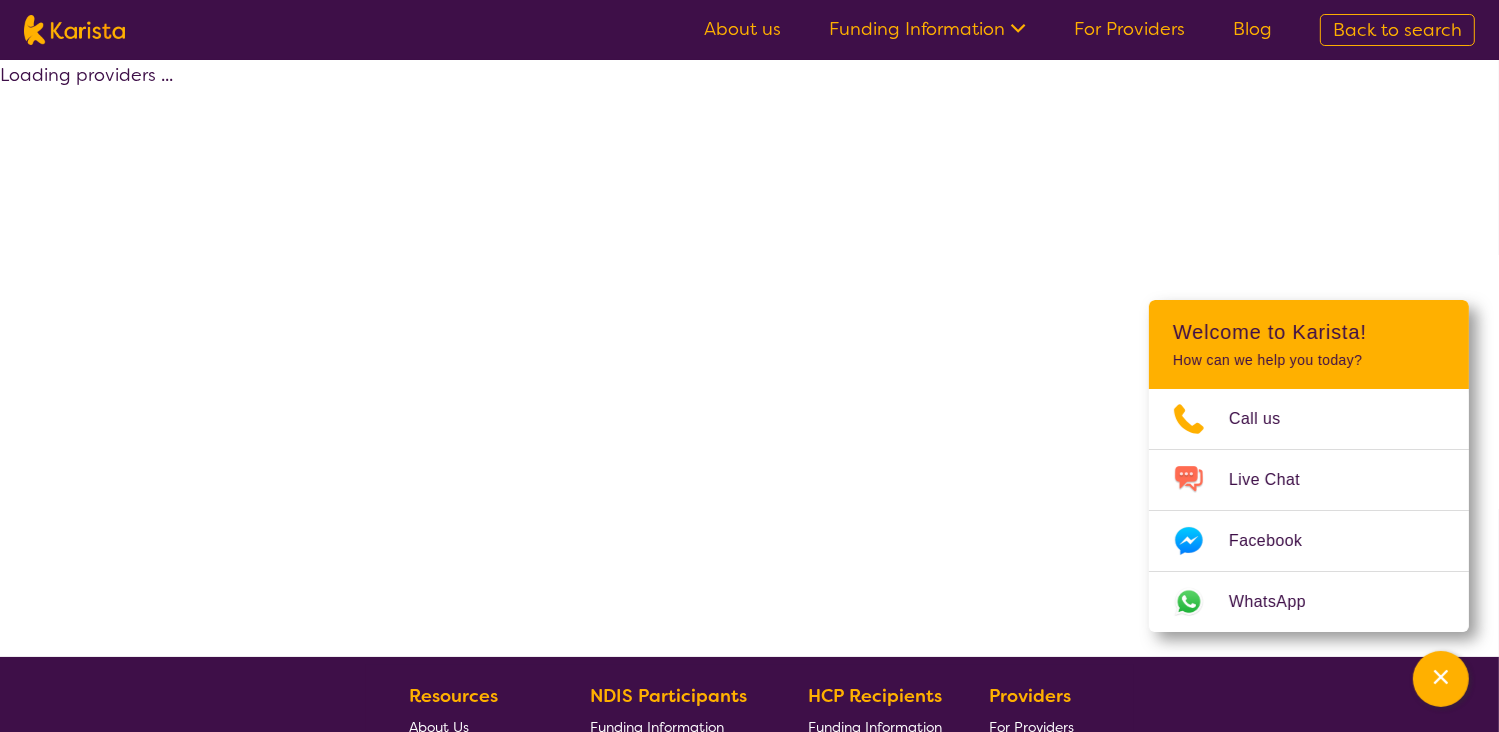 select on "by_score" 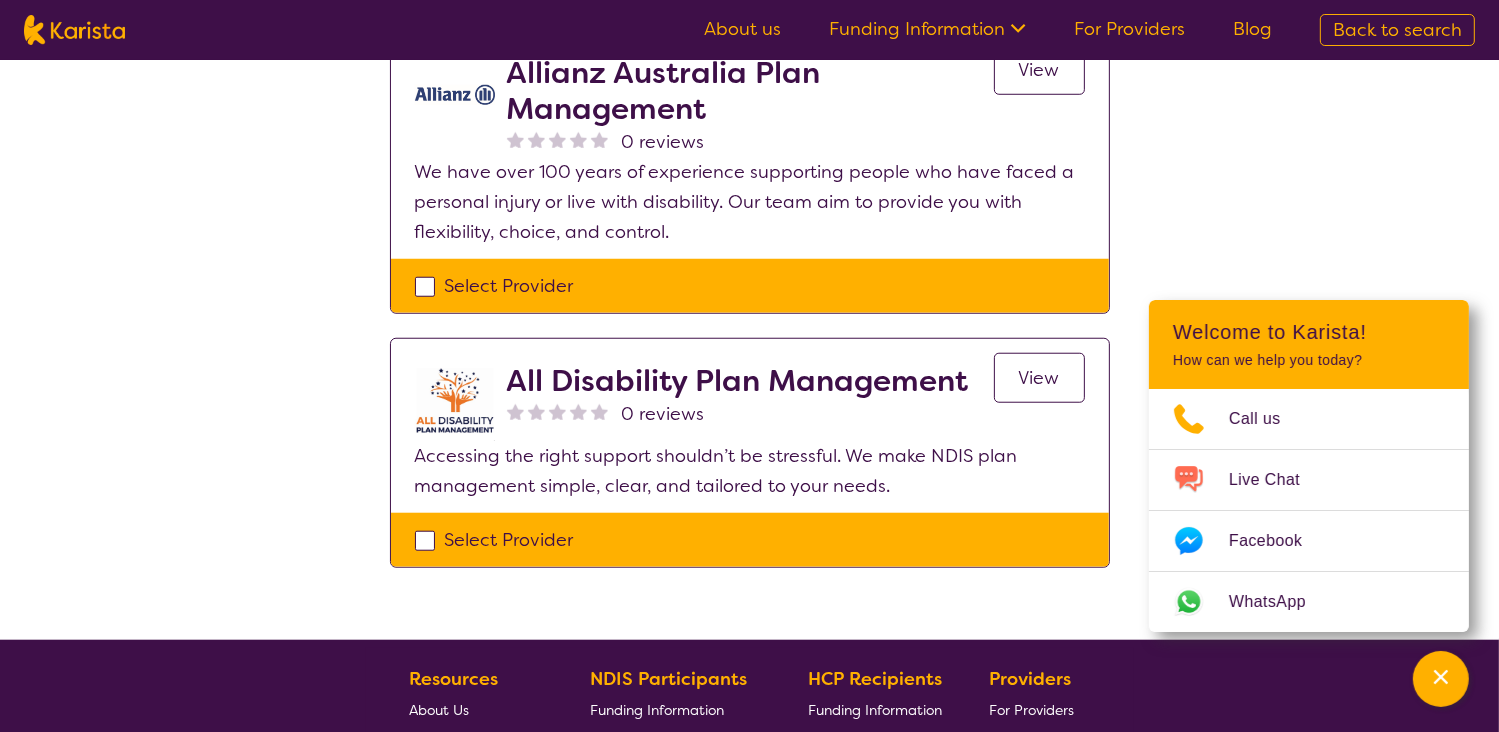 scroll, scrollTop: 1600, scrollLeft: 0, axis: vertical 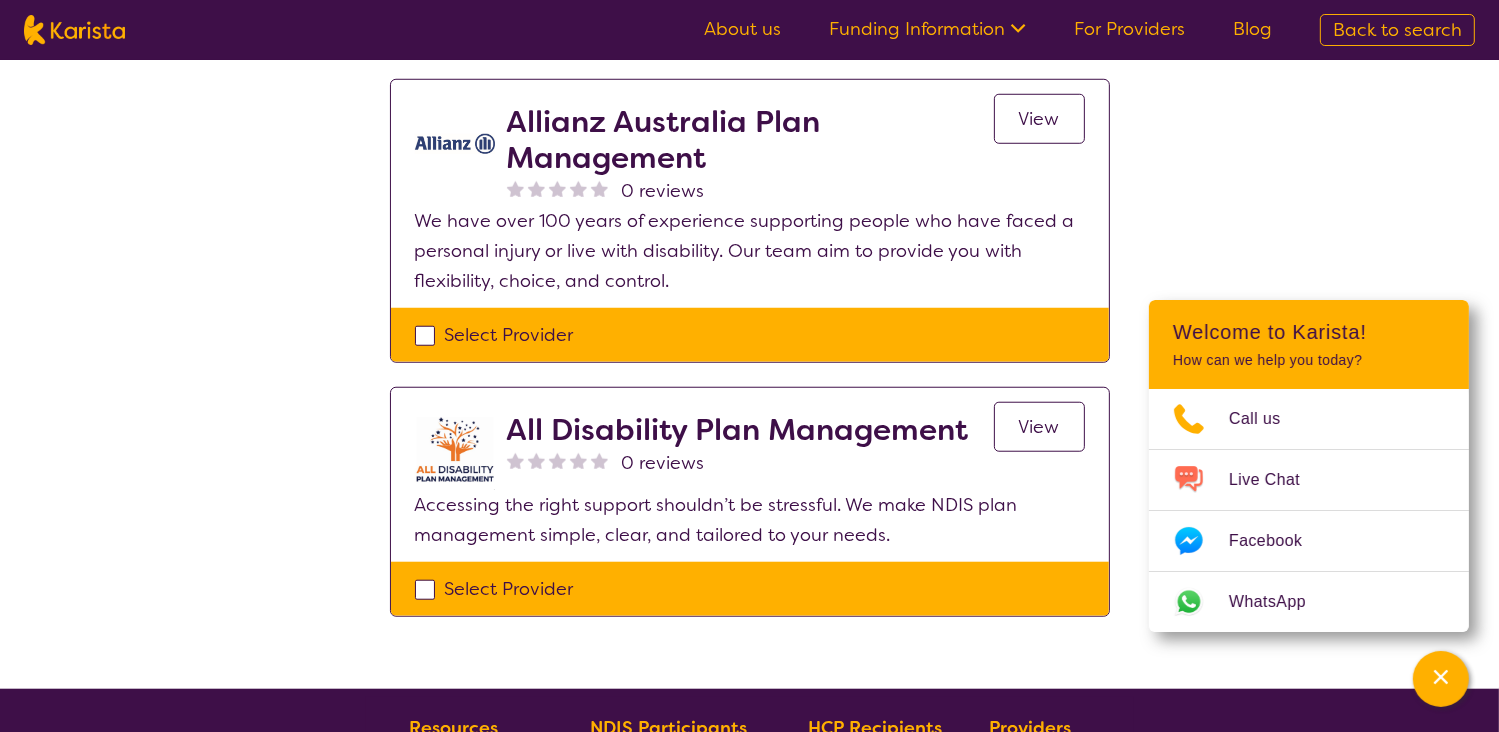 click on "View" at bounding box center (1039, 427) 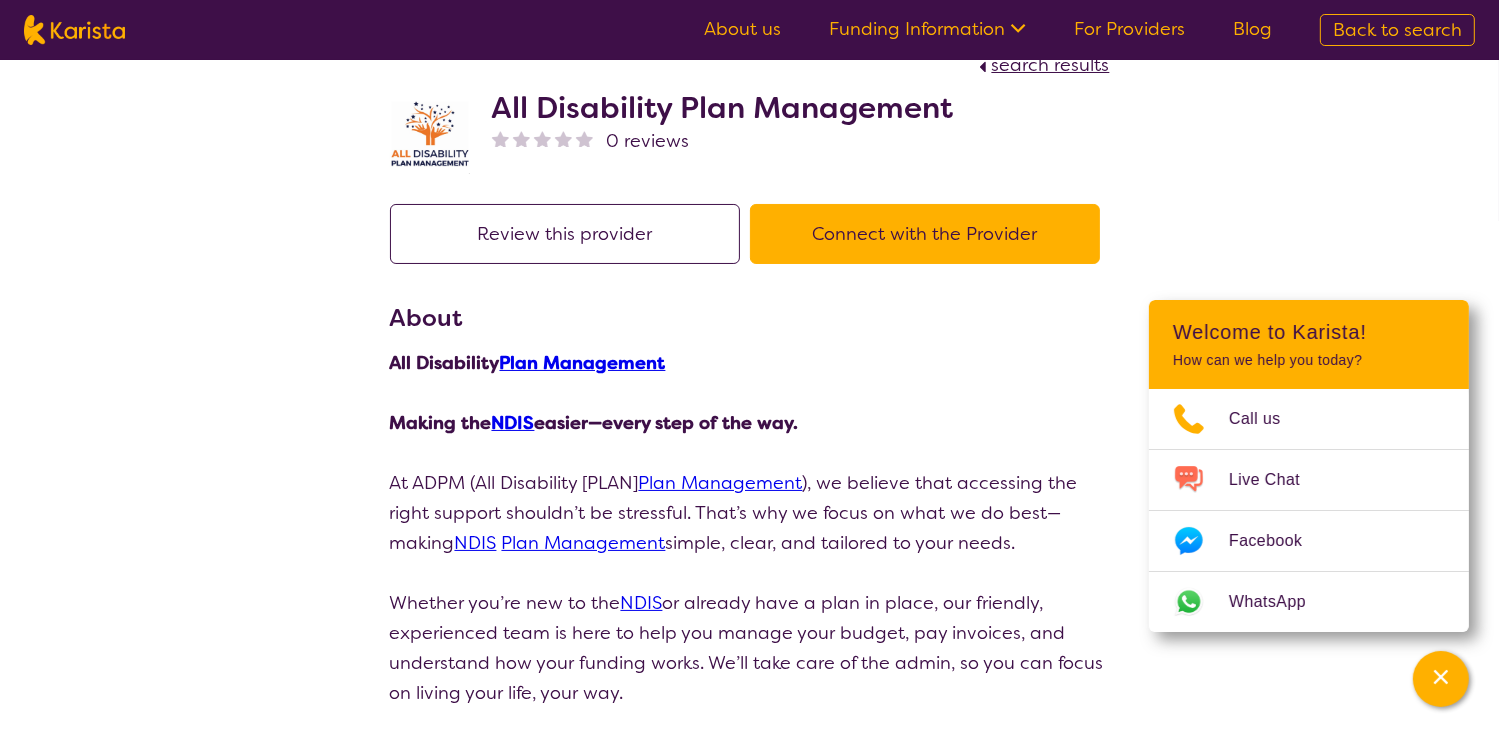 scroll, scrollTop: 0, scrollLeft: 0, axis: both 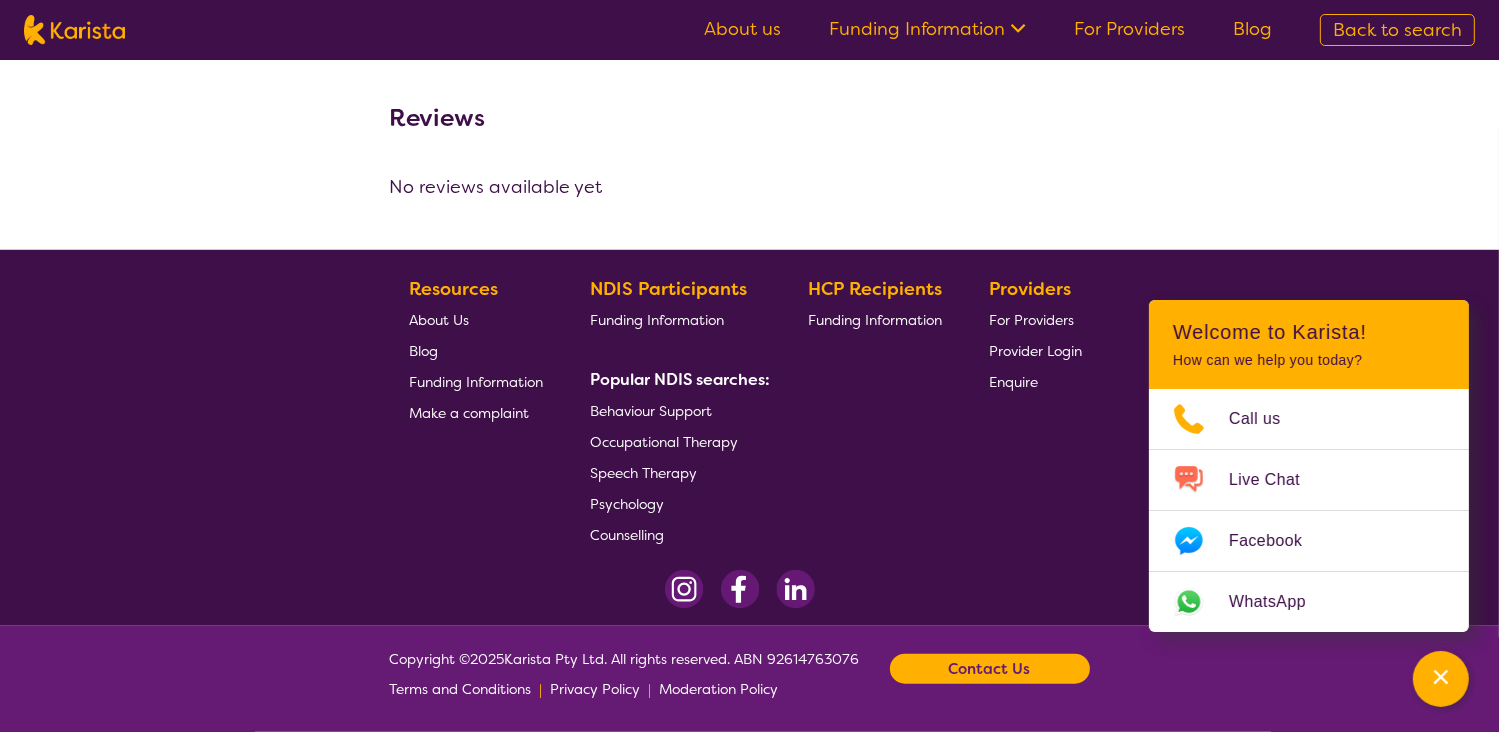 select on "by_score" 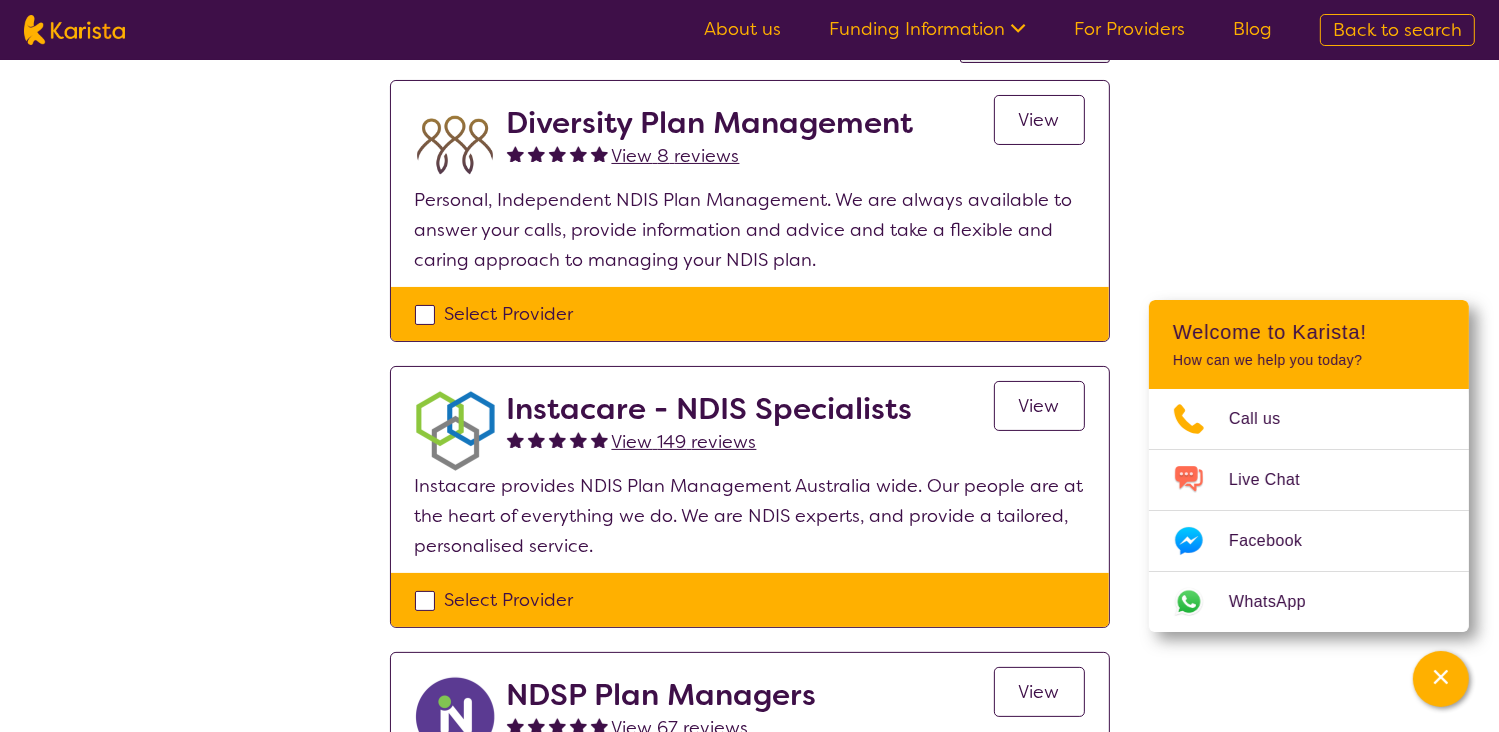 scroll, scrollTop: 200, scrollLeft: 0, axis: vertical 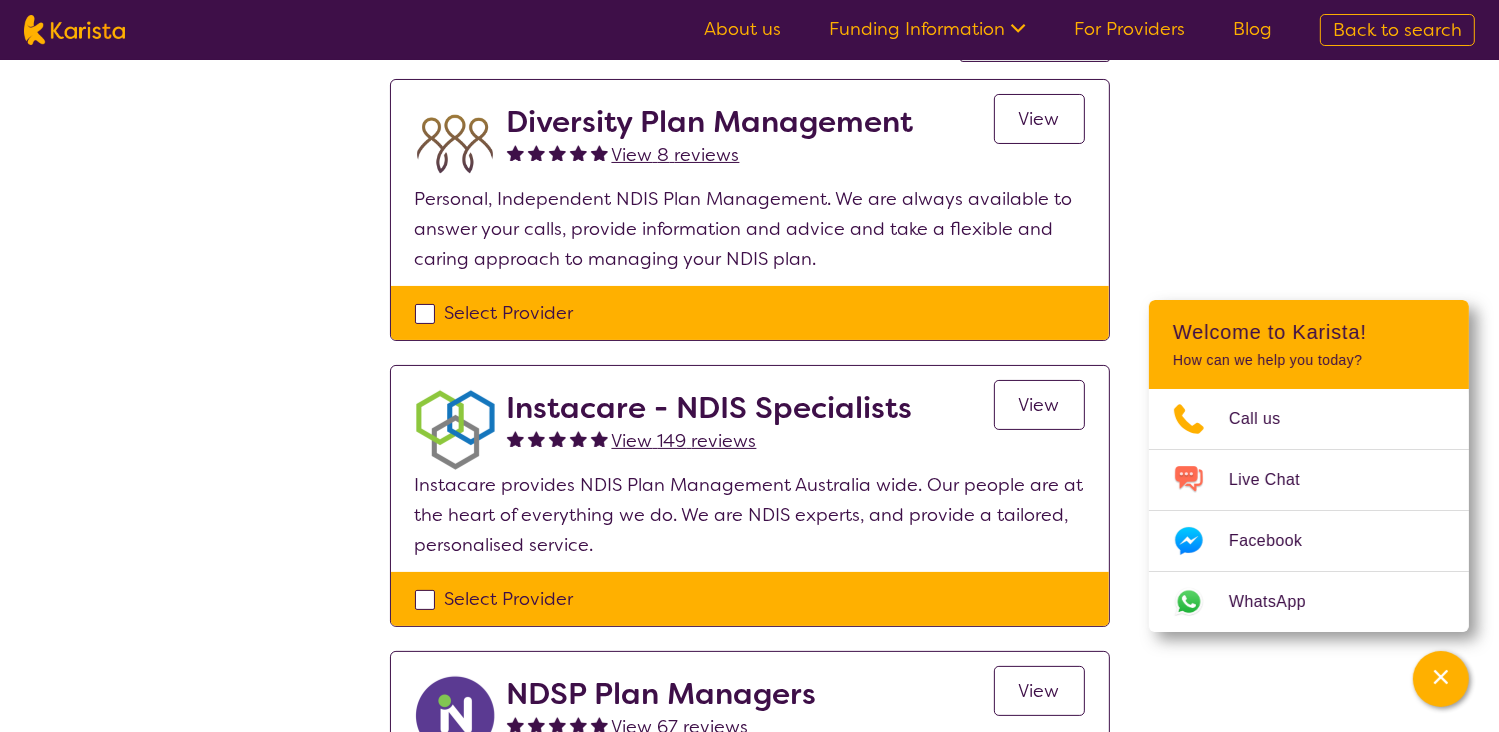 click on "View" at bounding box center (1039, 405) 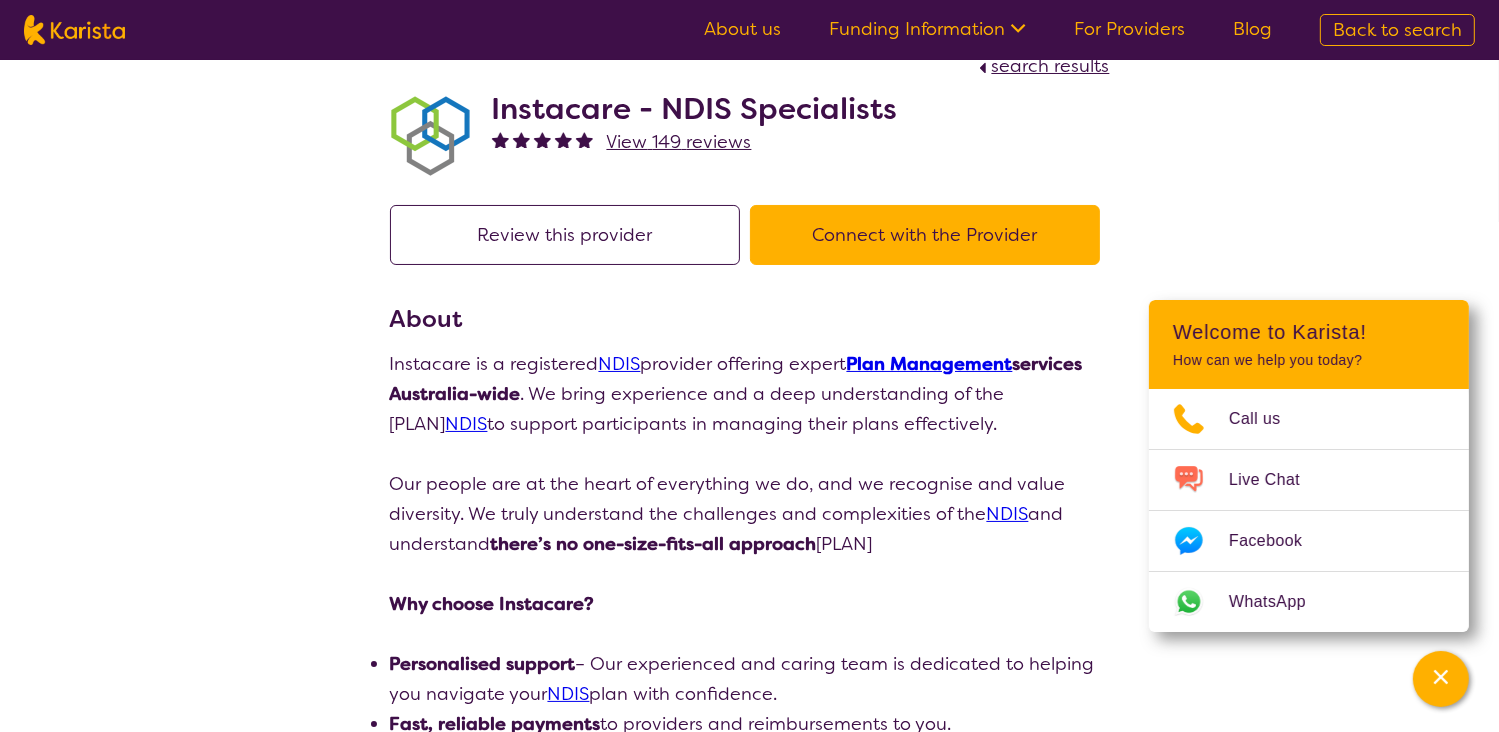 scroll, scrollTop: 0, scrollLeft: 0, axis: both 